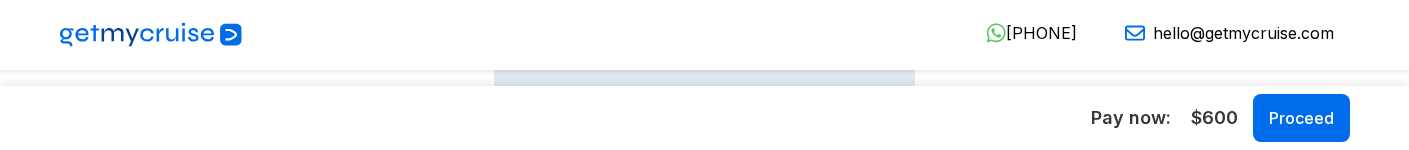 scroll, scrollTop: 0, scrollLeft: 0, axis: both 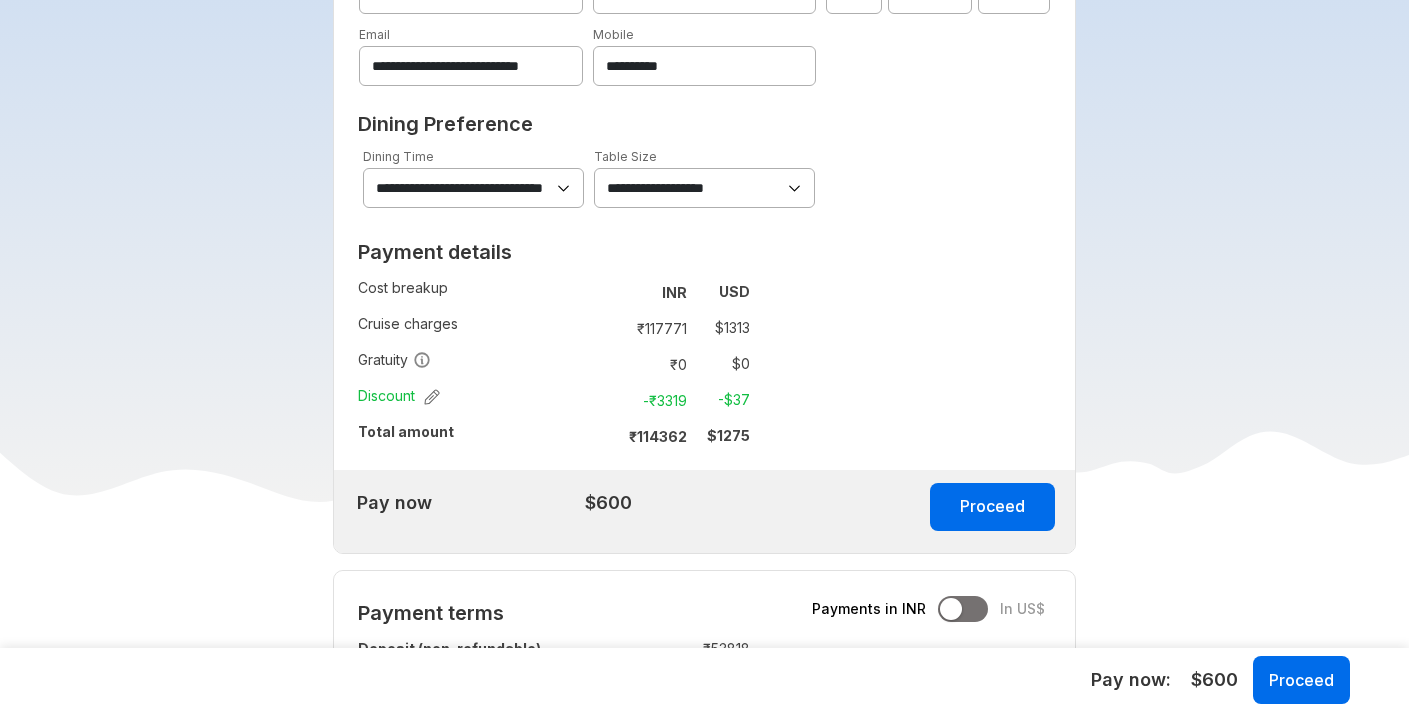 click on "**********" at bounding box center (704, 188) 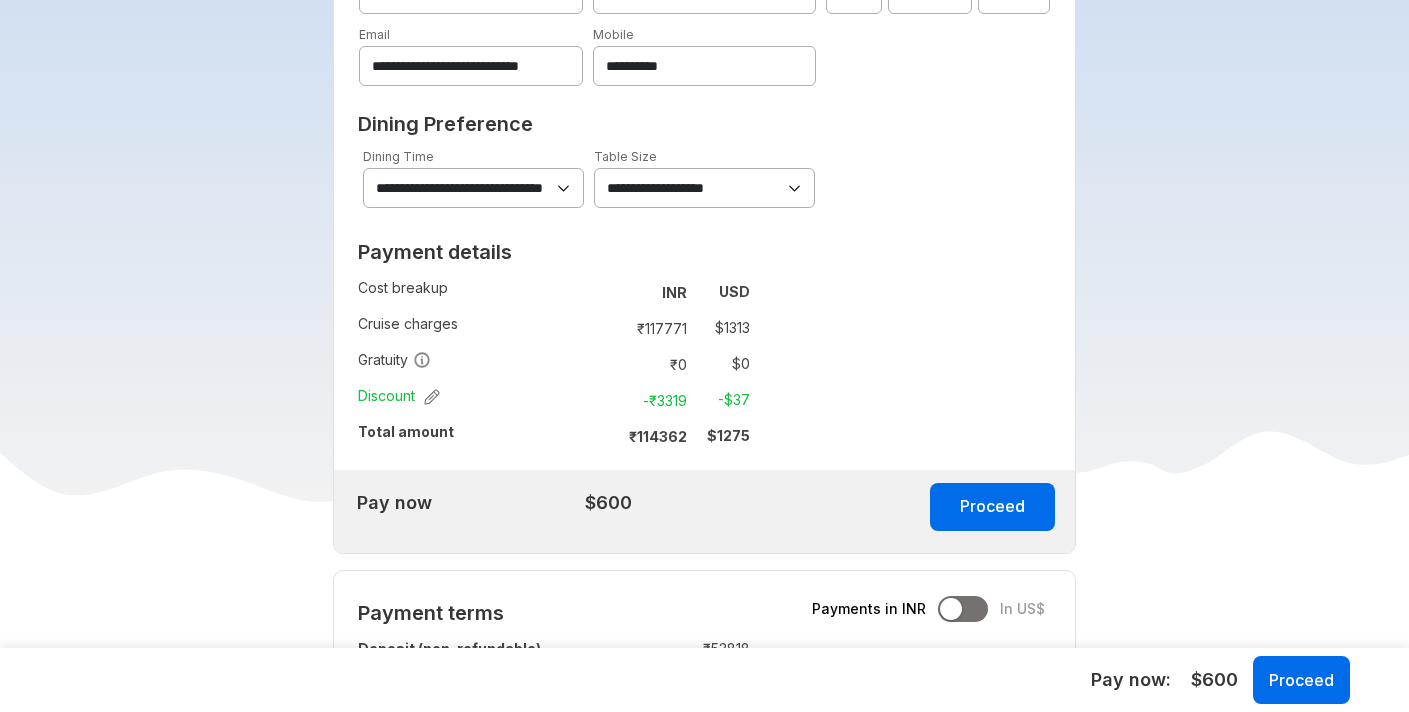 select on "*" 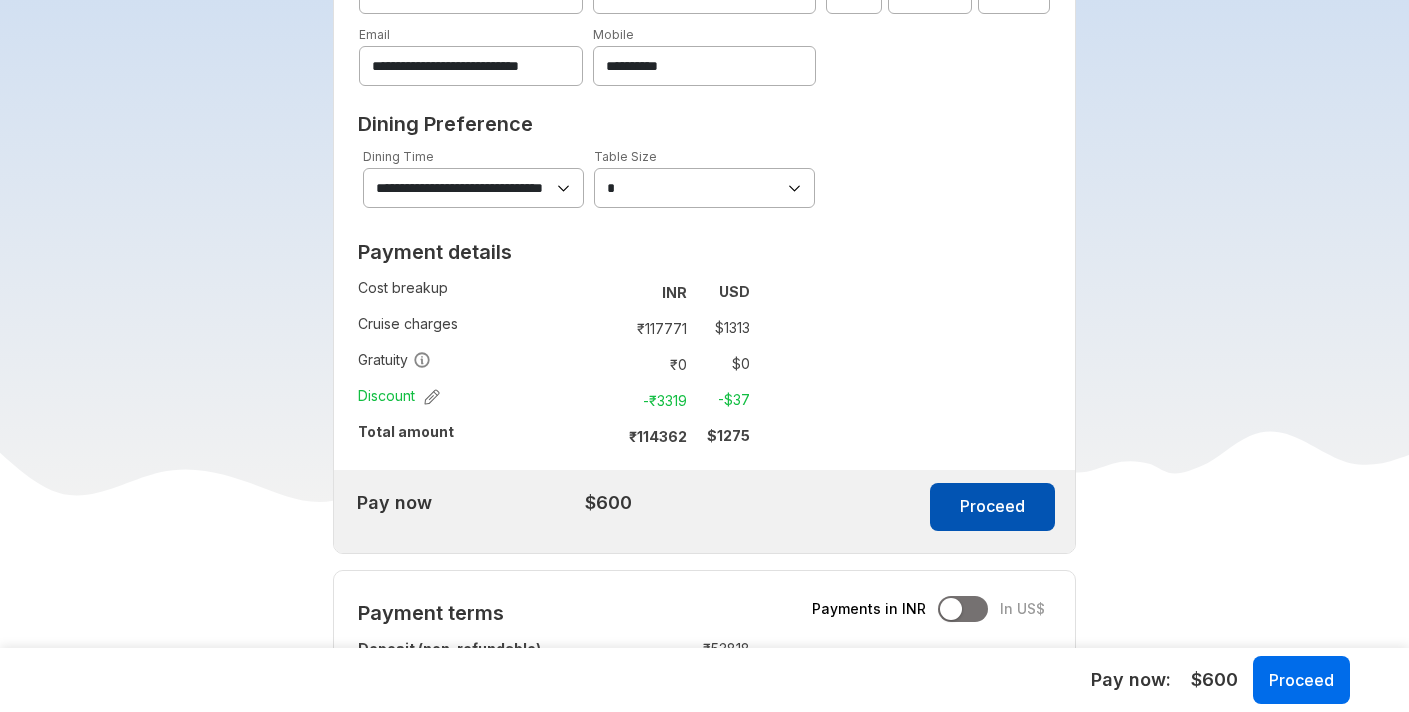 click on "Proceed" at bounding box center (992, 507) 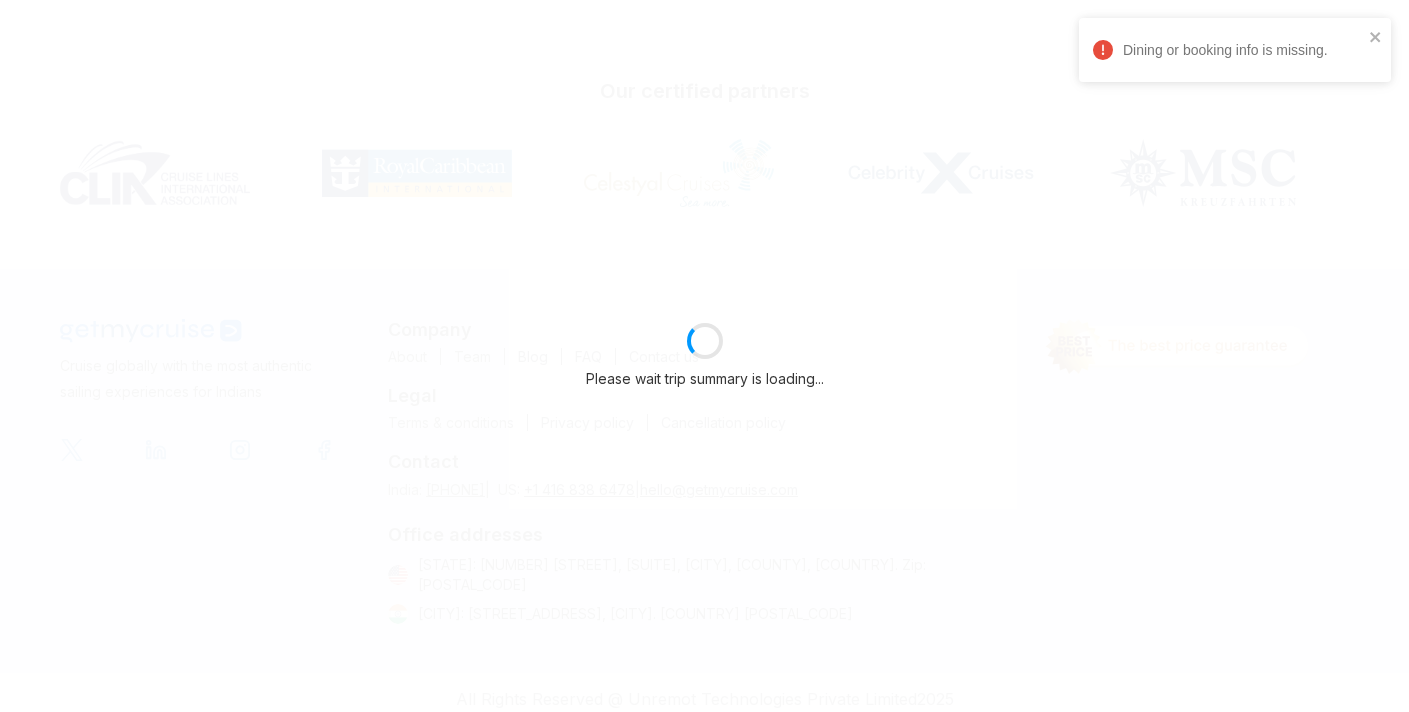 scroll, scrollTop: 1051, scrollLeft: 0, axis: vertical 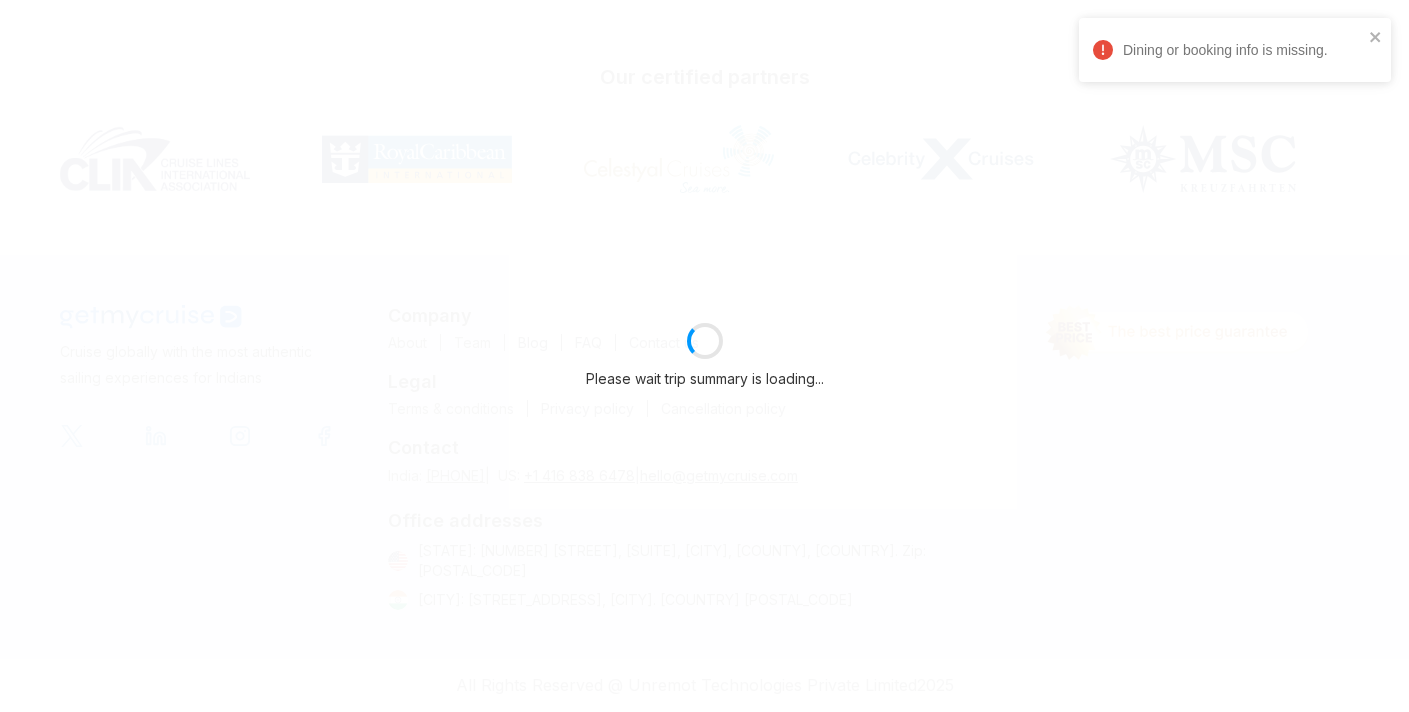 select on "*" 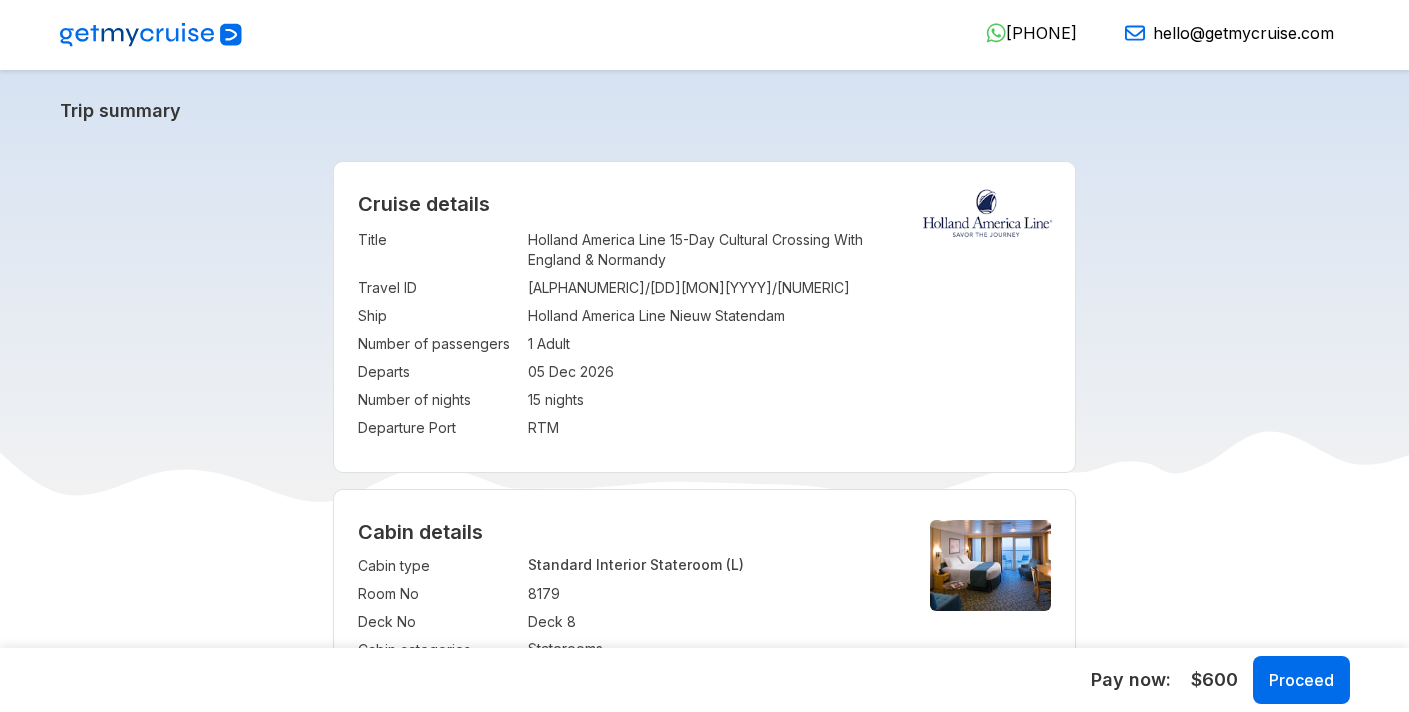 select on "*" 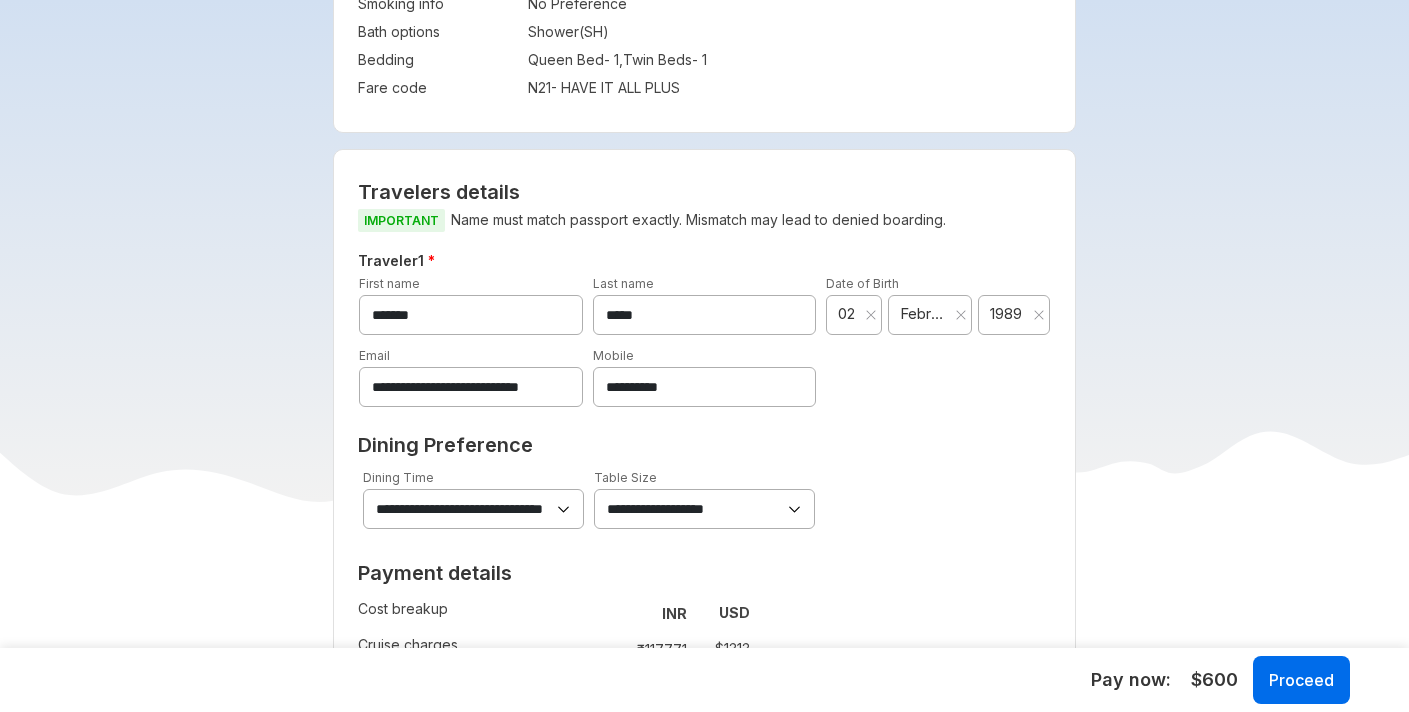 scroll, scrollTop: 0, scrollLeft: 0, axis: both 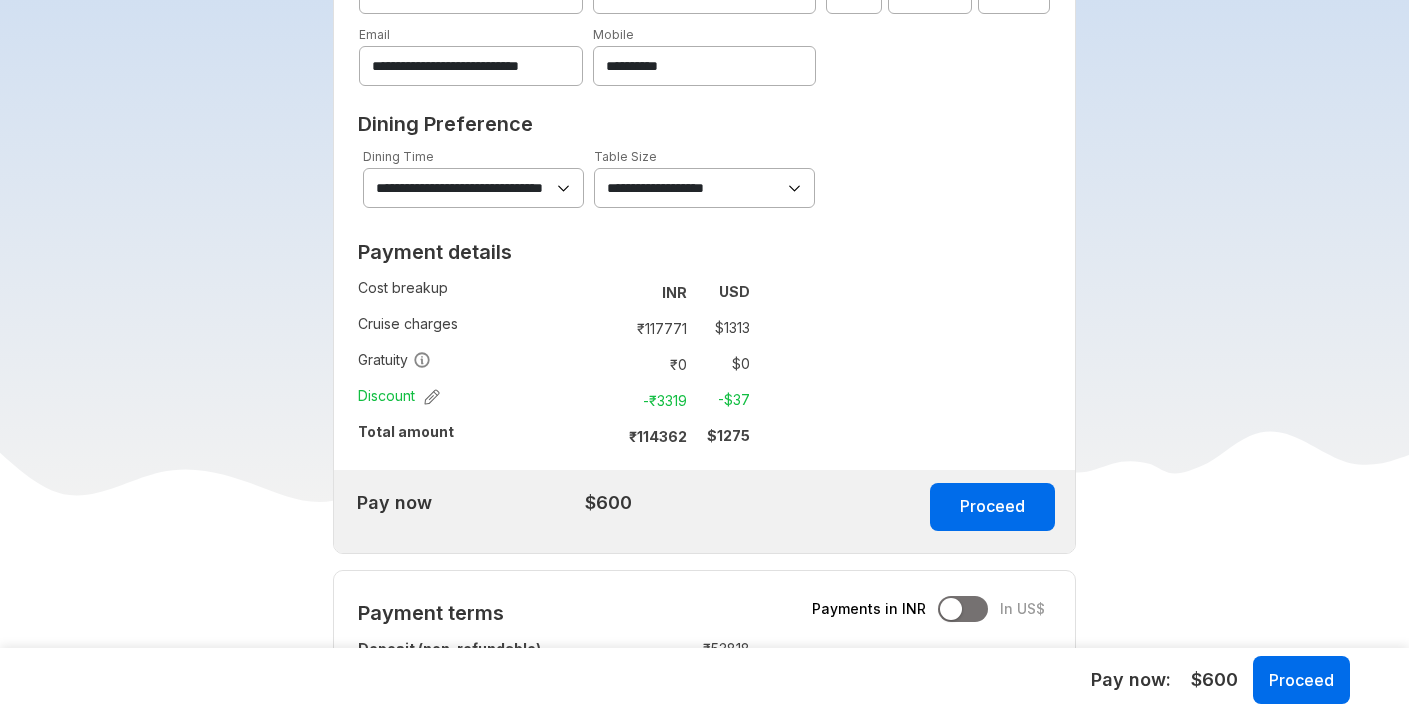 click on "**********" at bounding box center [704, 188] 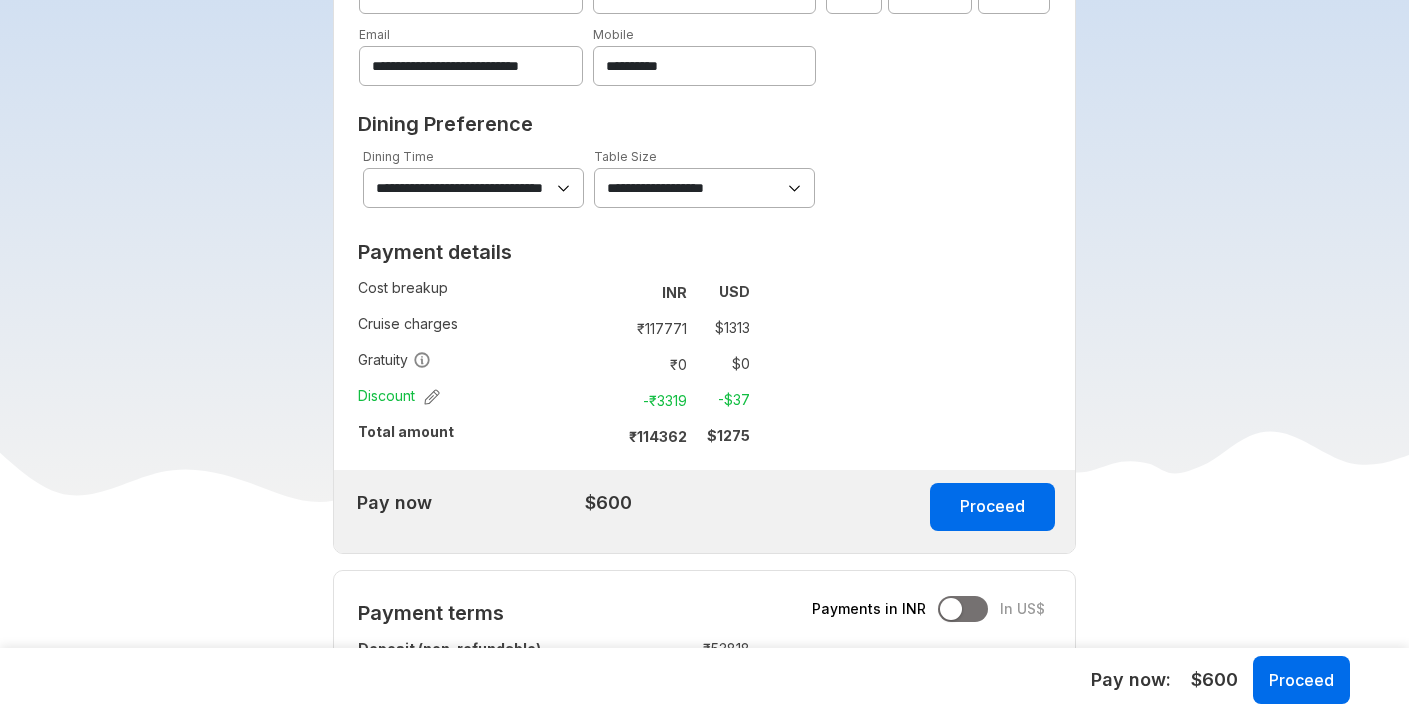 select on "*" 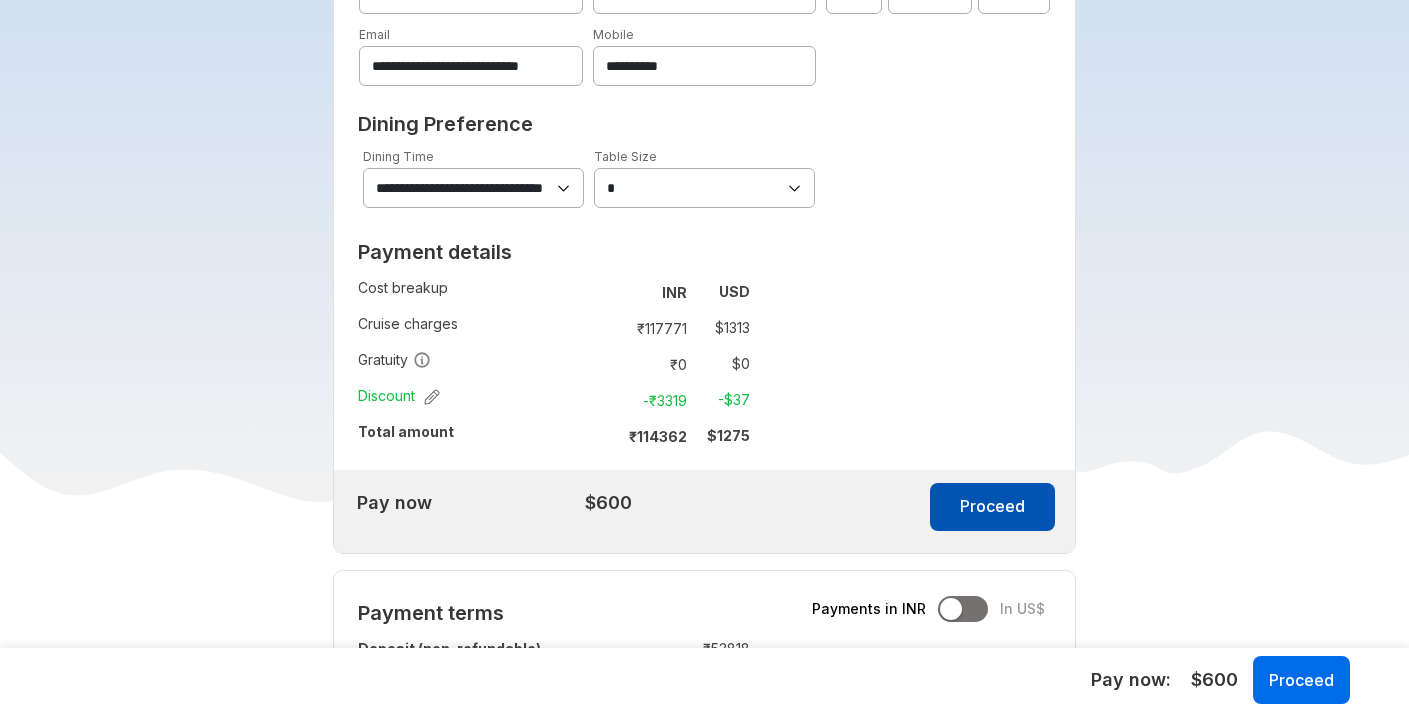 click on "Proceed" at bounding box center [992, 507] 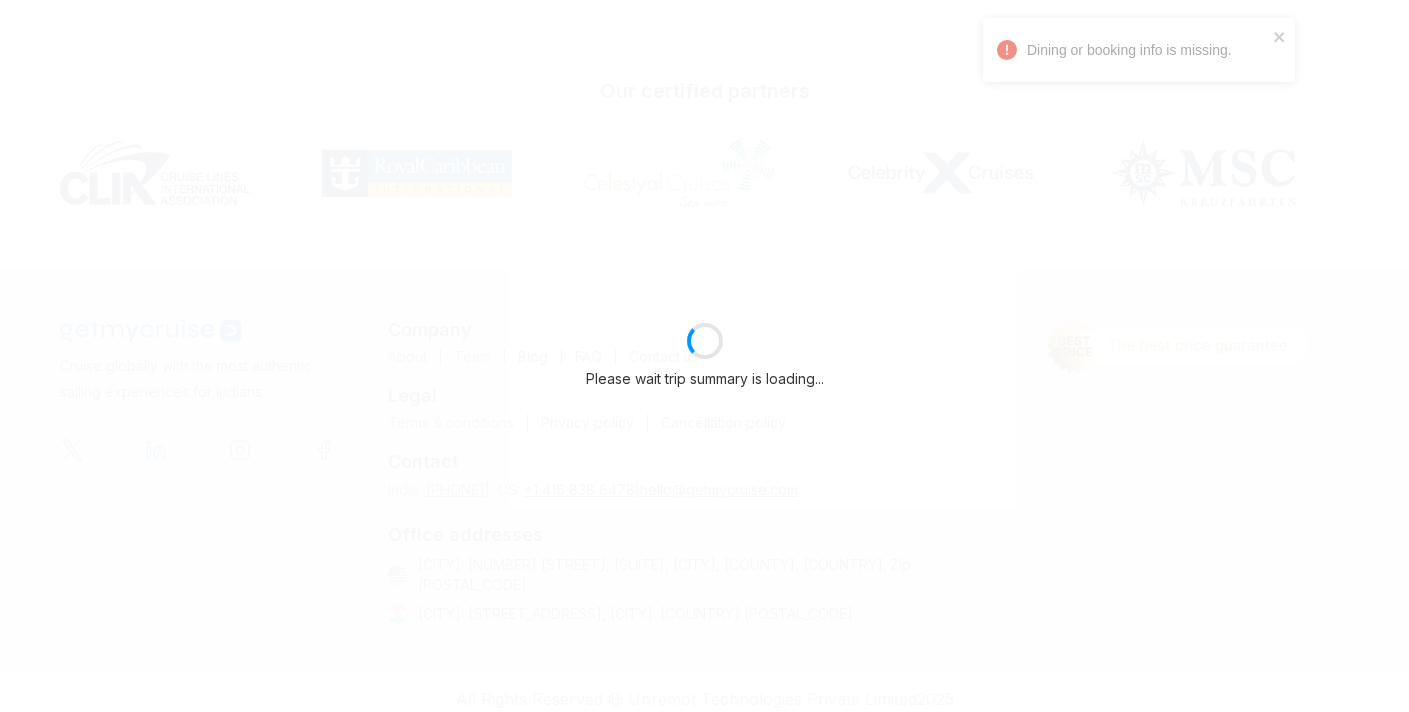 drag, startPoint x: 1335, startPoint y: 50, endPoint x: 1244, endPoint y: 53, distance: 91.04944 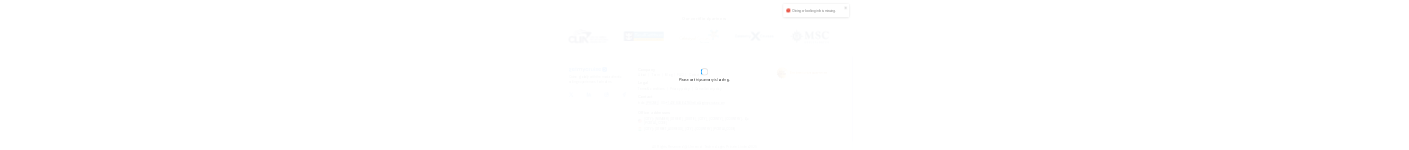 scroll, scrollTop: 1051, scrollLeft: 0, axis: vertical 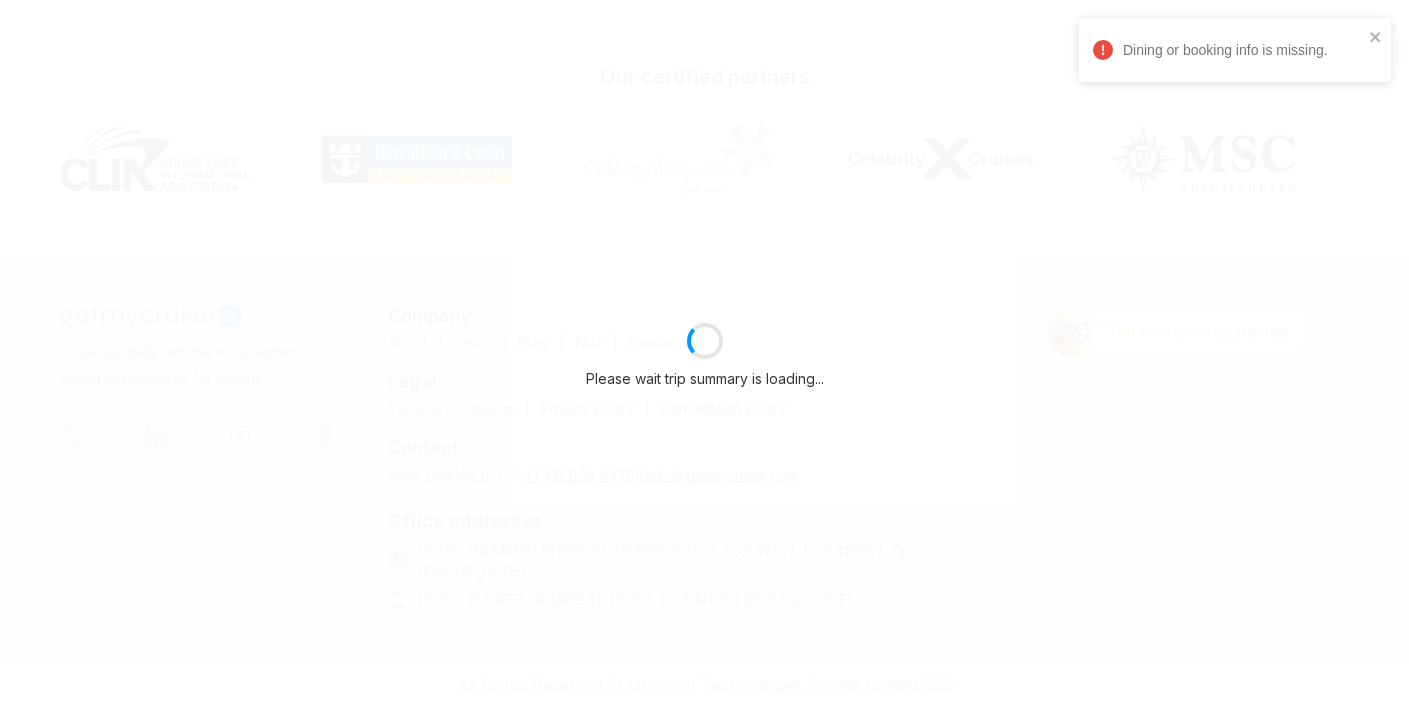 select on "*" 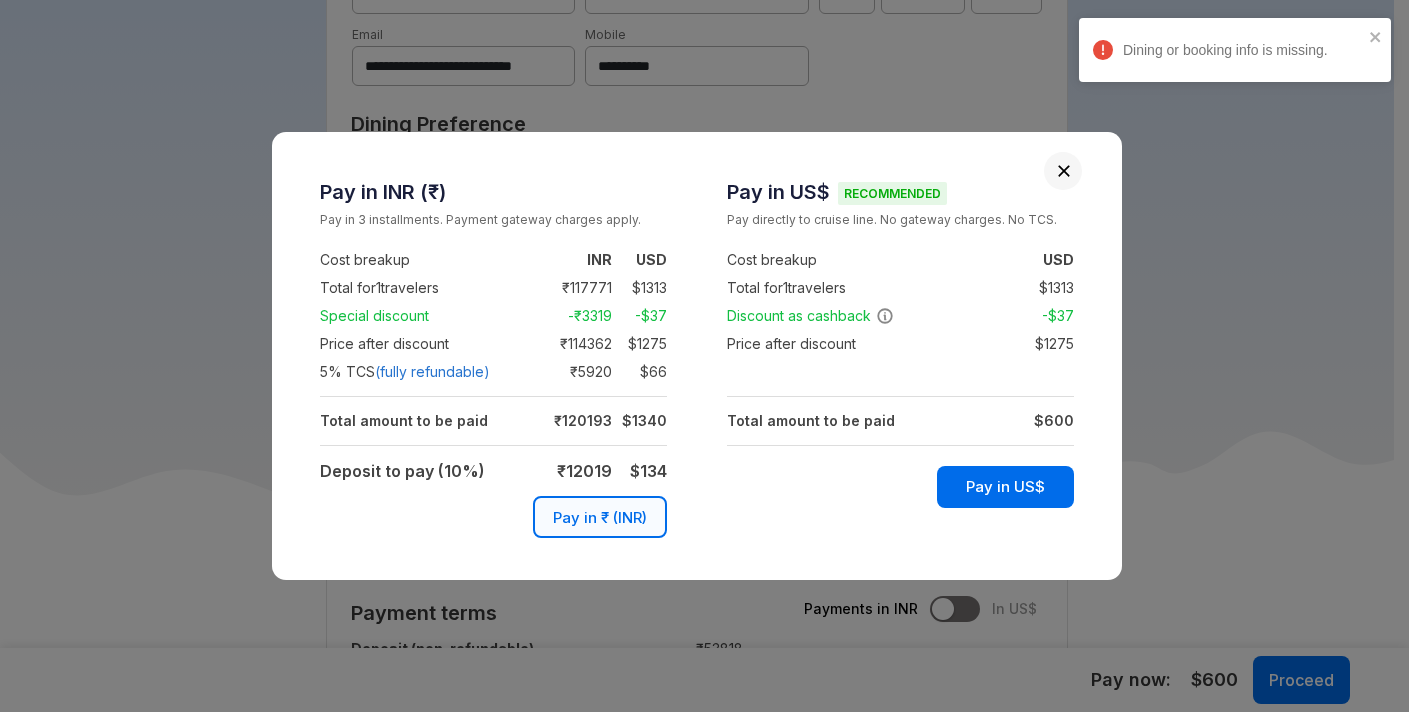 click at bounding box center [1064, 171] 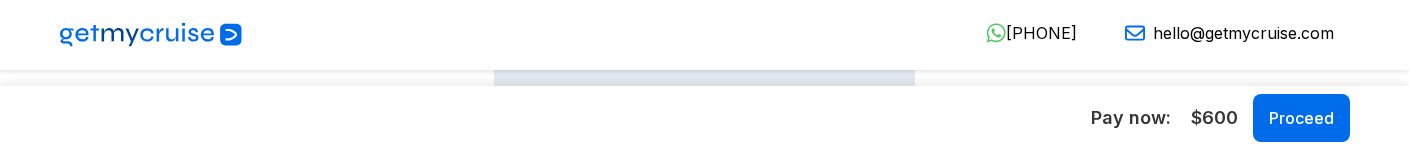 select on "*" 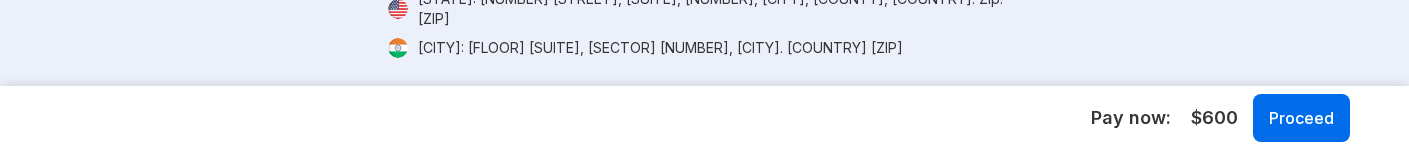 scroll, scrollTop: 0, scrollLeft: 0, axis: both 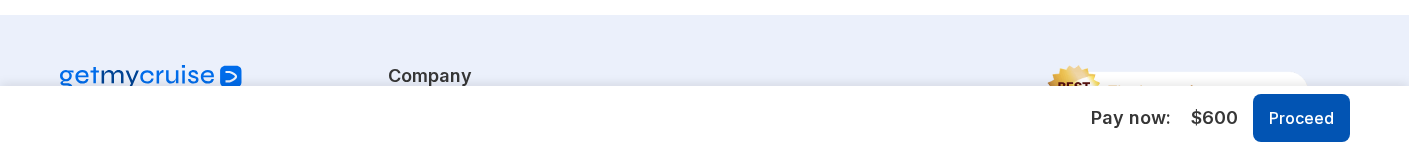 click on "Proceed" at bounding box center (1301, 118) 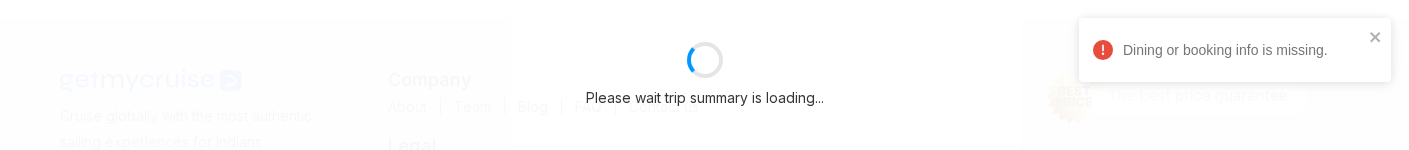 select on "*" 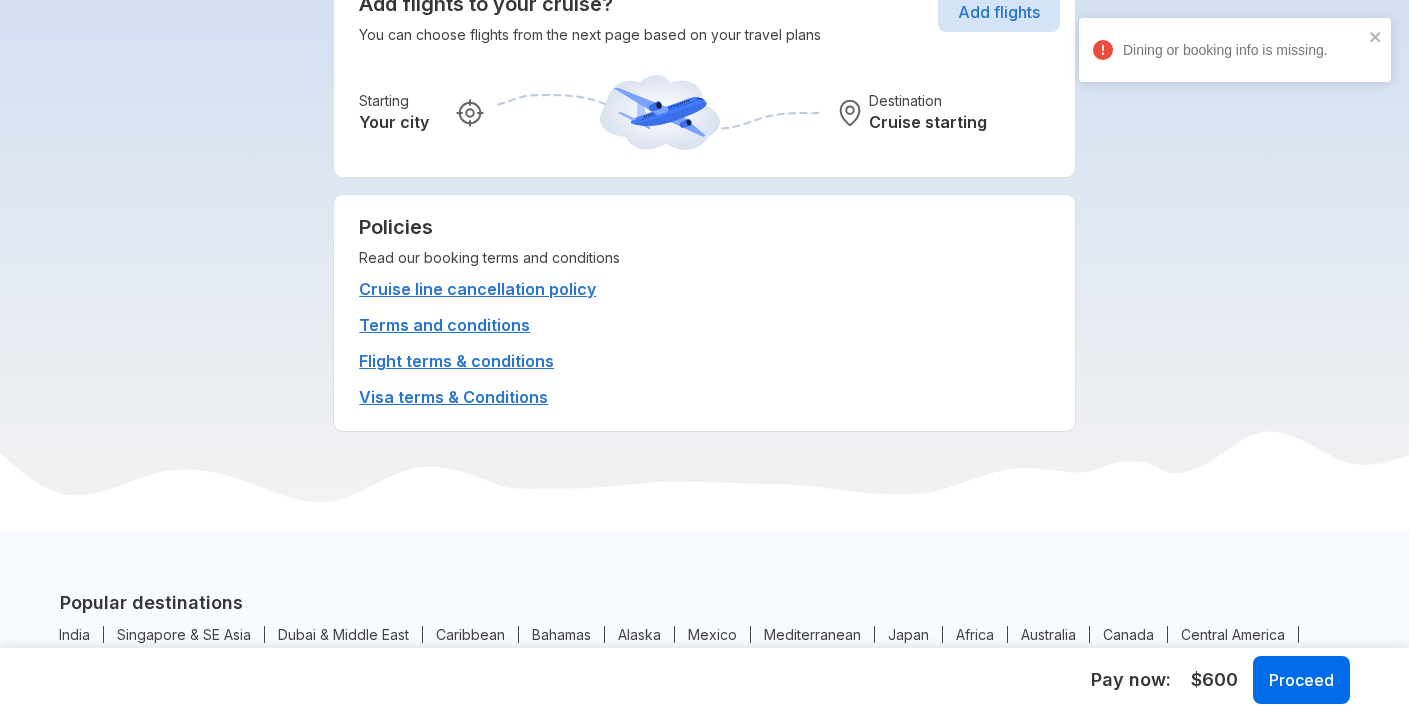 scroll, scrollTop: 3087, scrollLeft: 0, axis: vertical 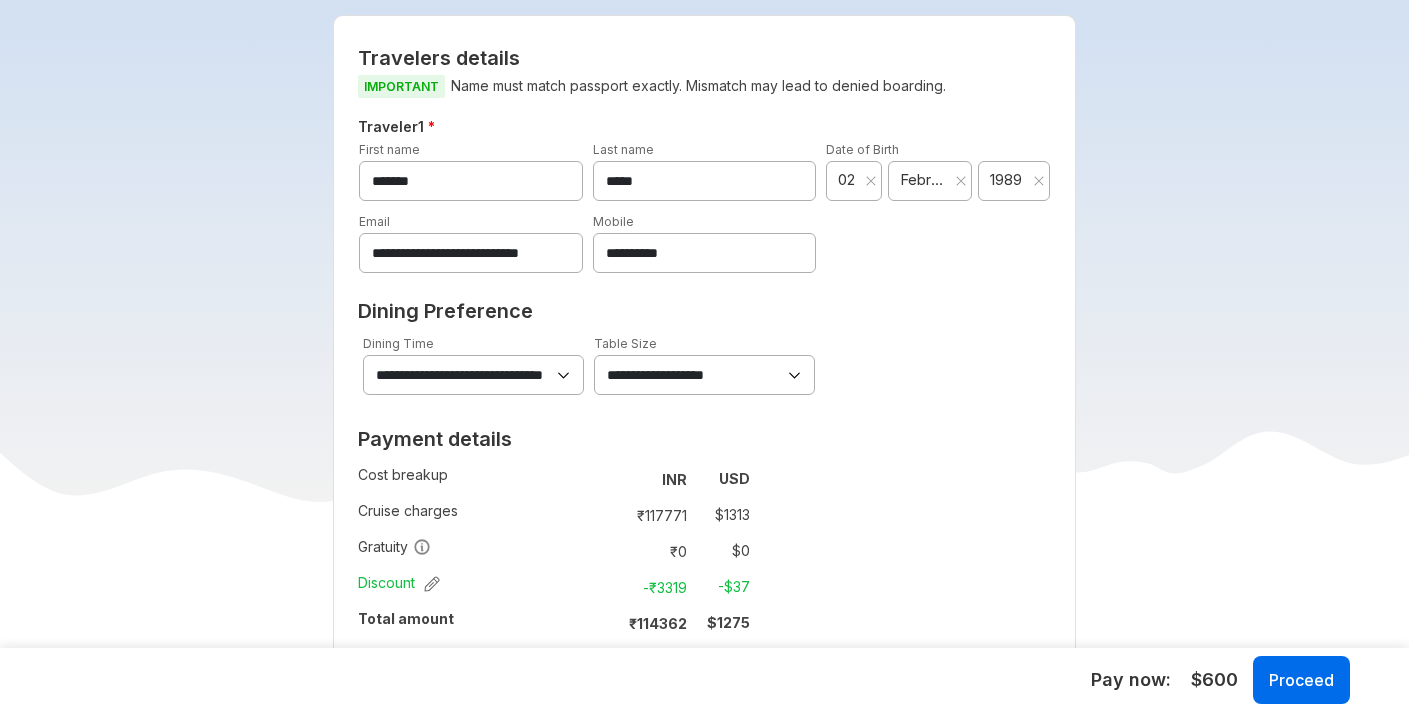 click on "**********" at bounding box center (473, 375) 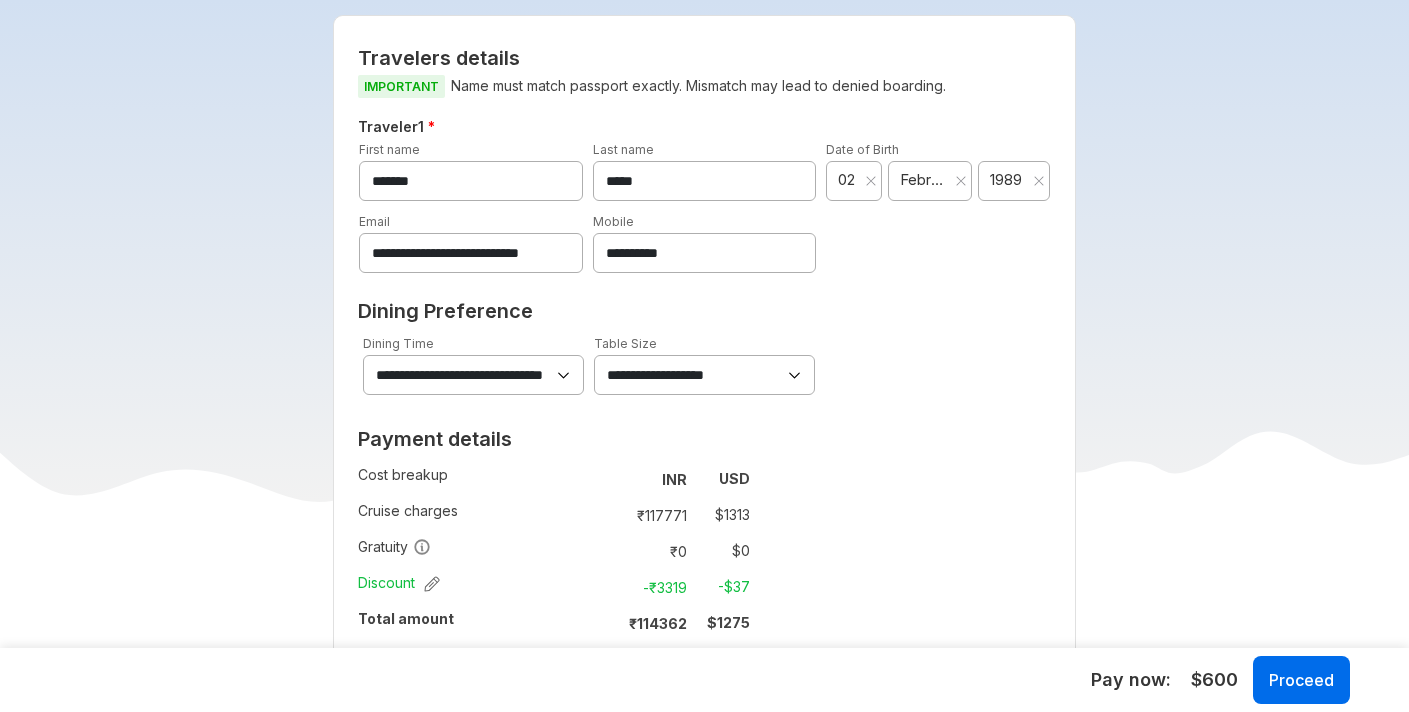 select on "**" 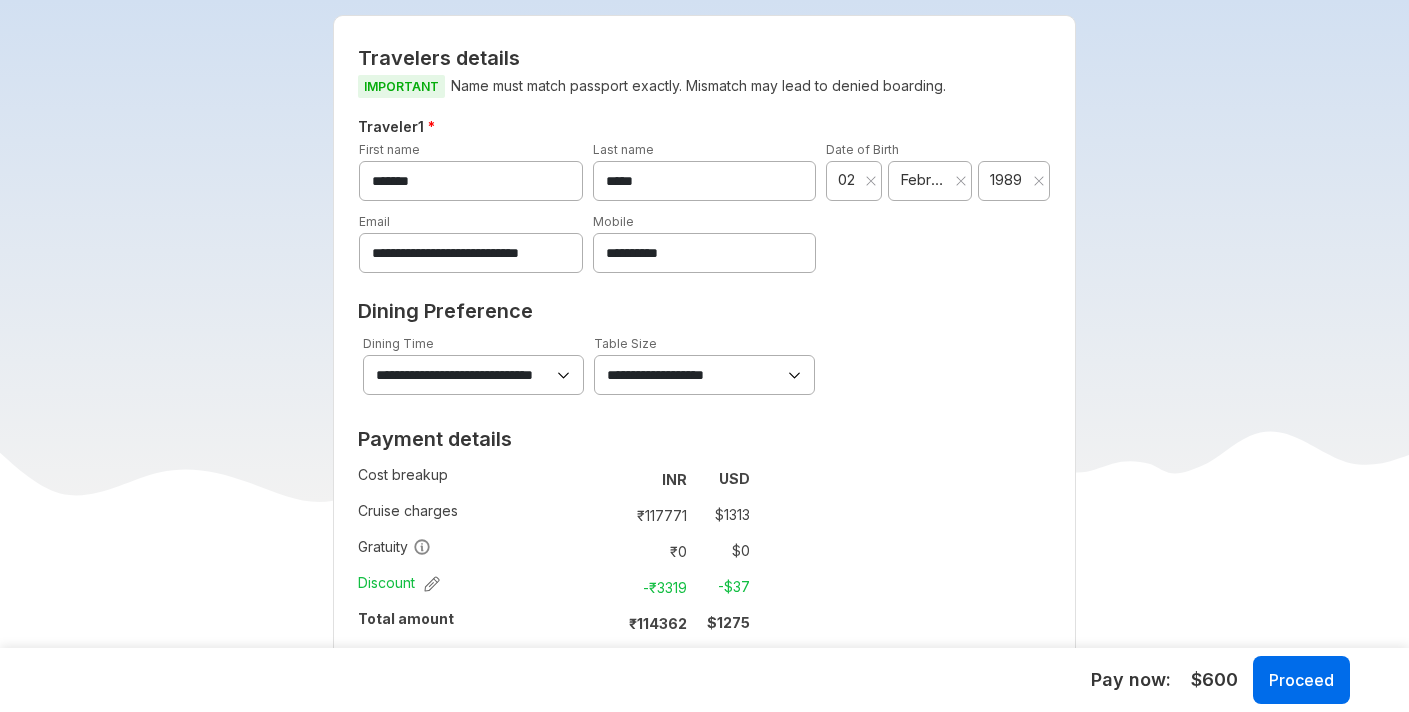click on "**********" at bounding box center [704, 375] 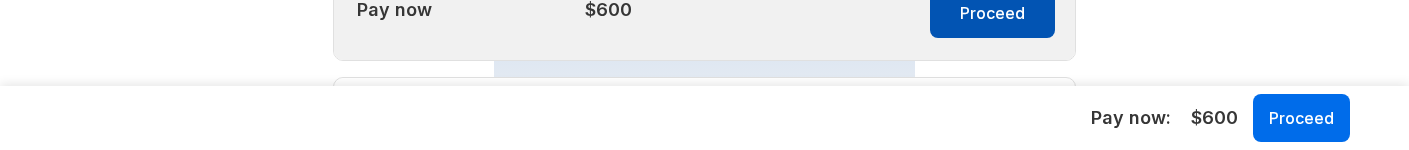 click on "Proceed" at bounding box center [992, 14] 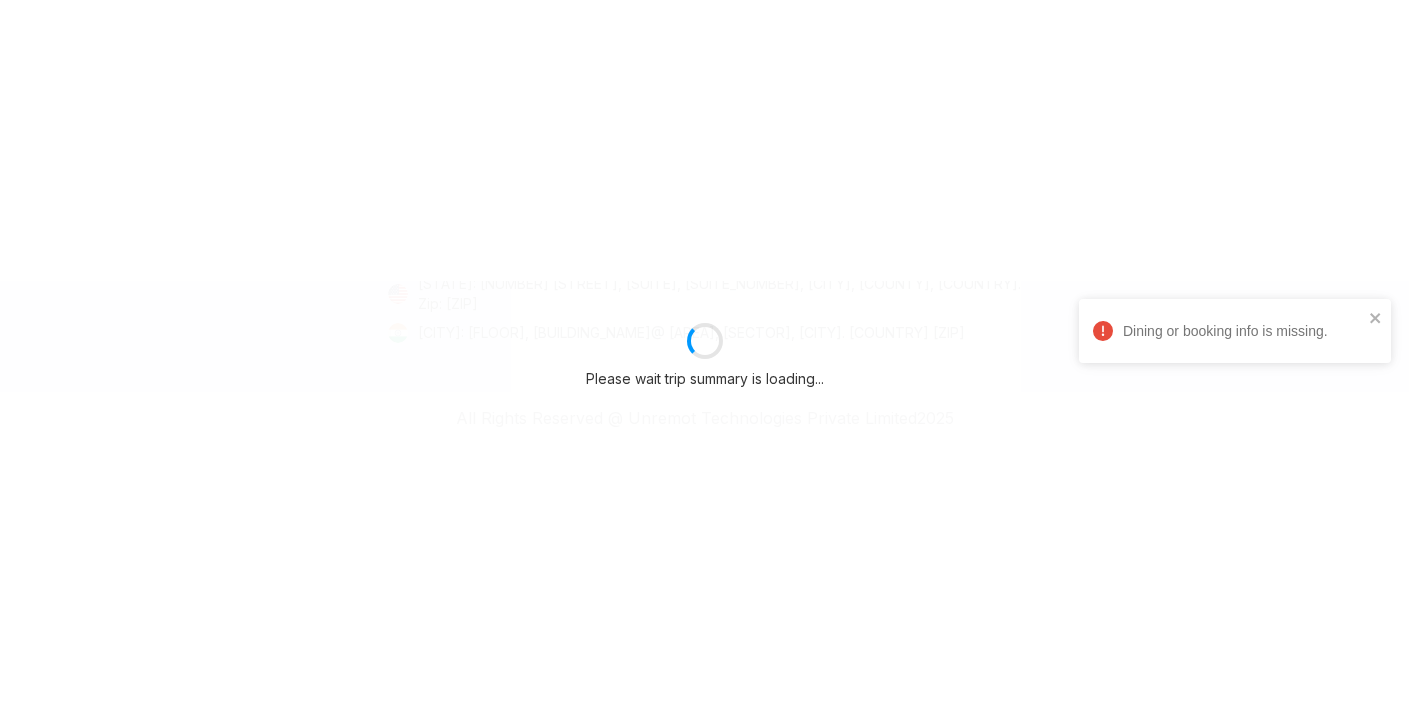 scroll, scrollTop: 1544, scrollLeft: 0, axis: vertical 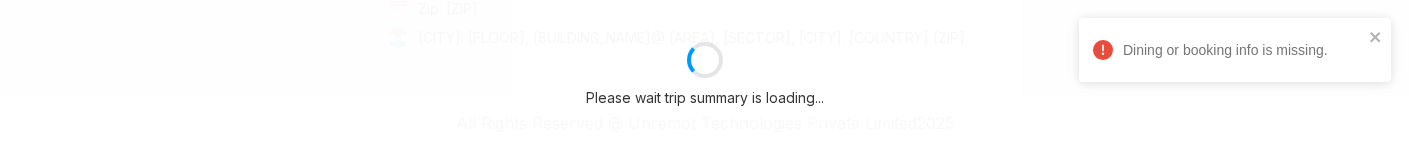 select on "**" 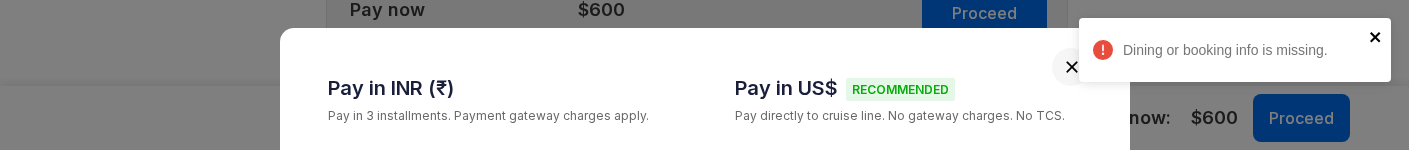 click 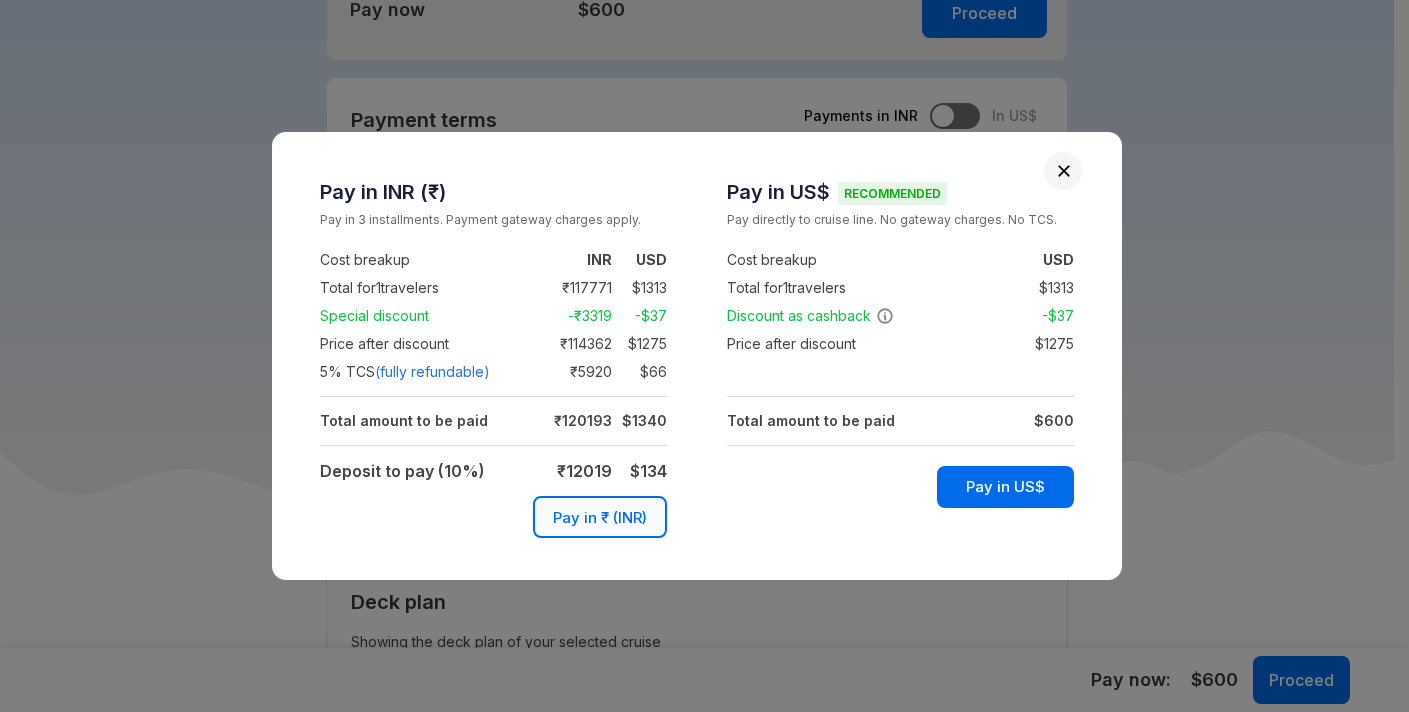click at bounding box center [1064, 171] 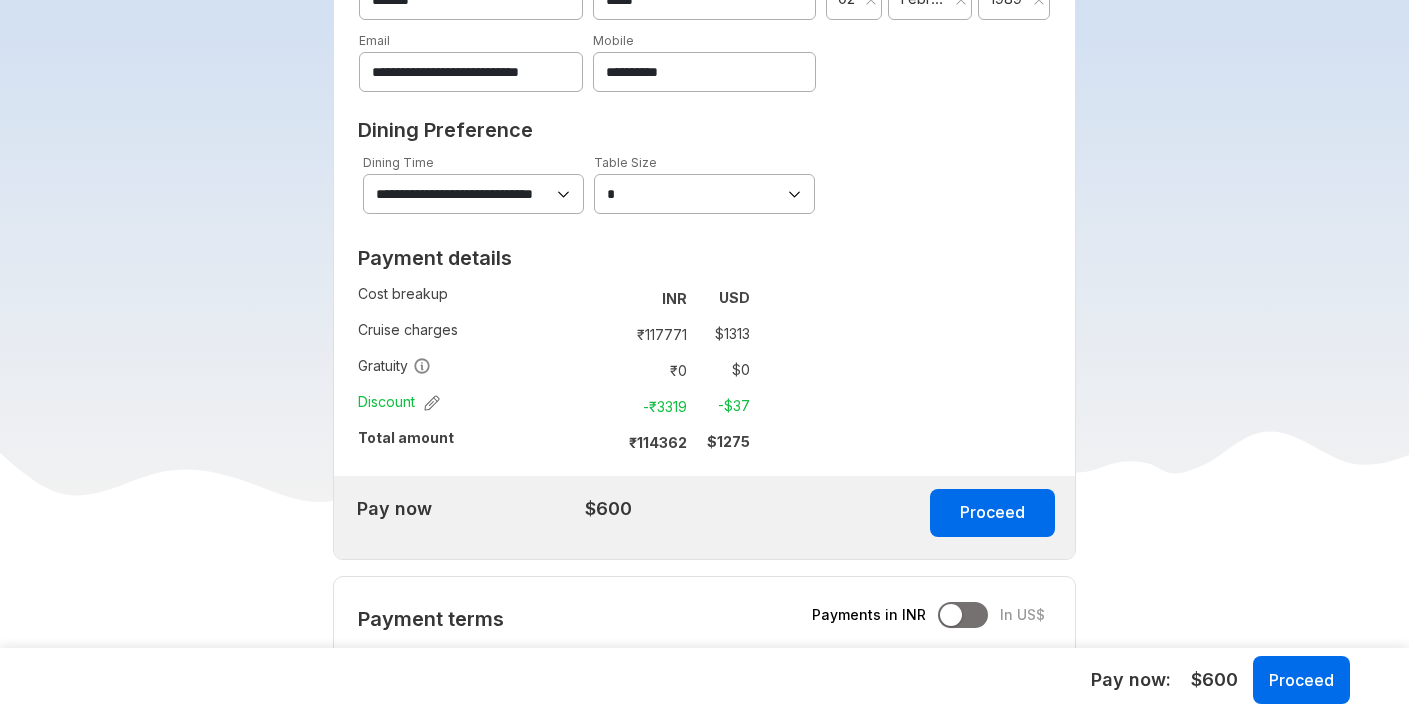 scroll, scrollTop: 960, scrollLeft: 0, axis: vertical 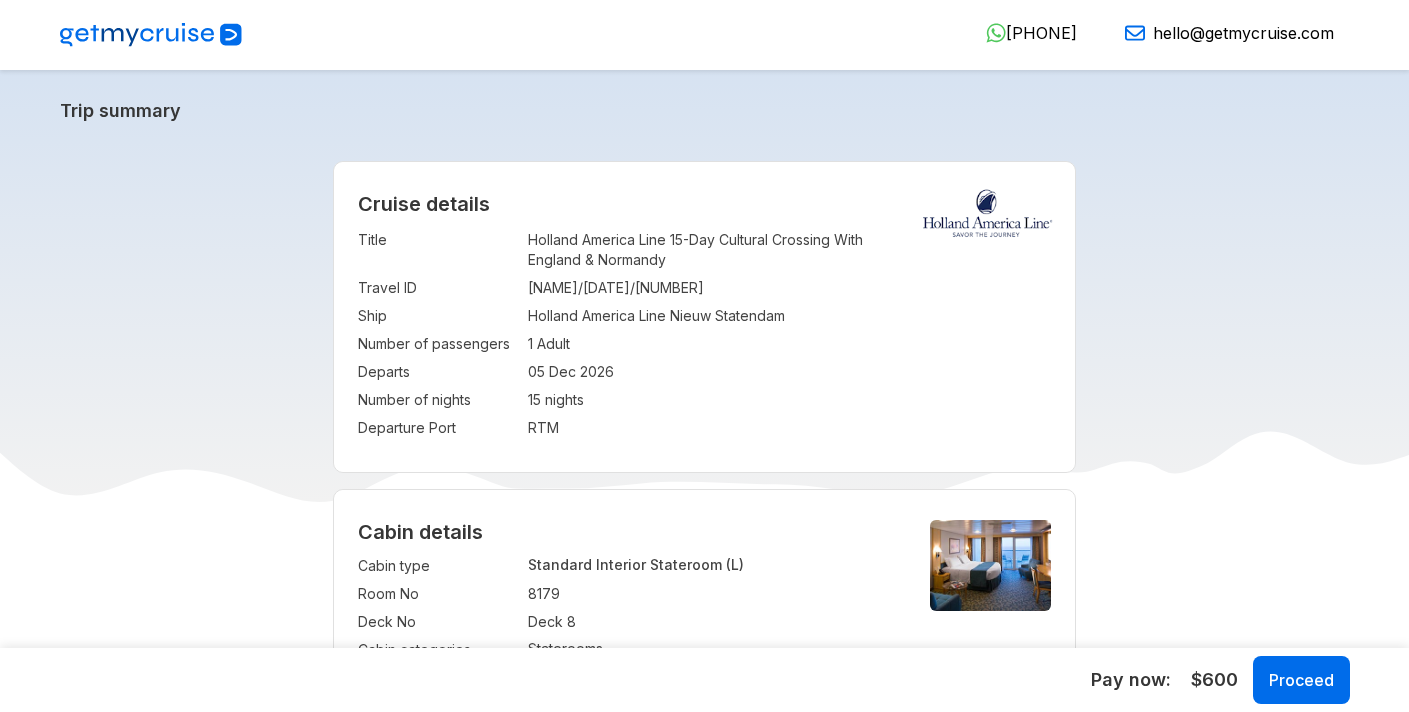 select on "*" 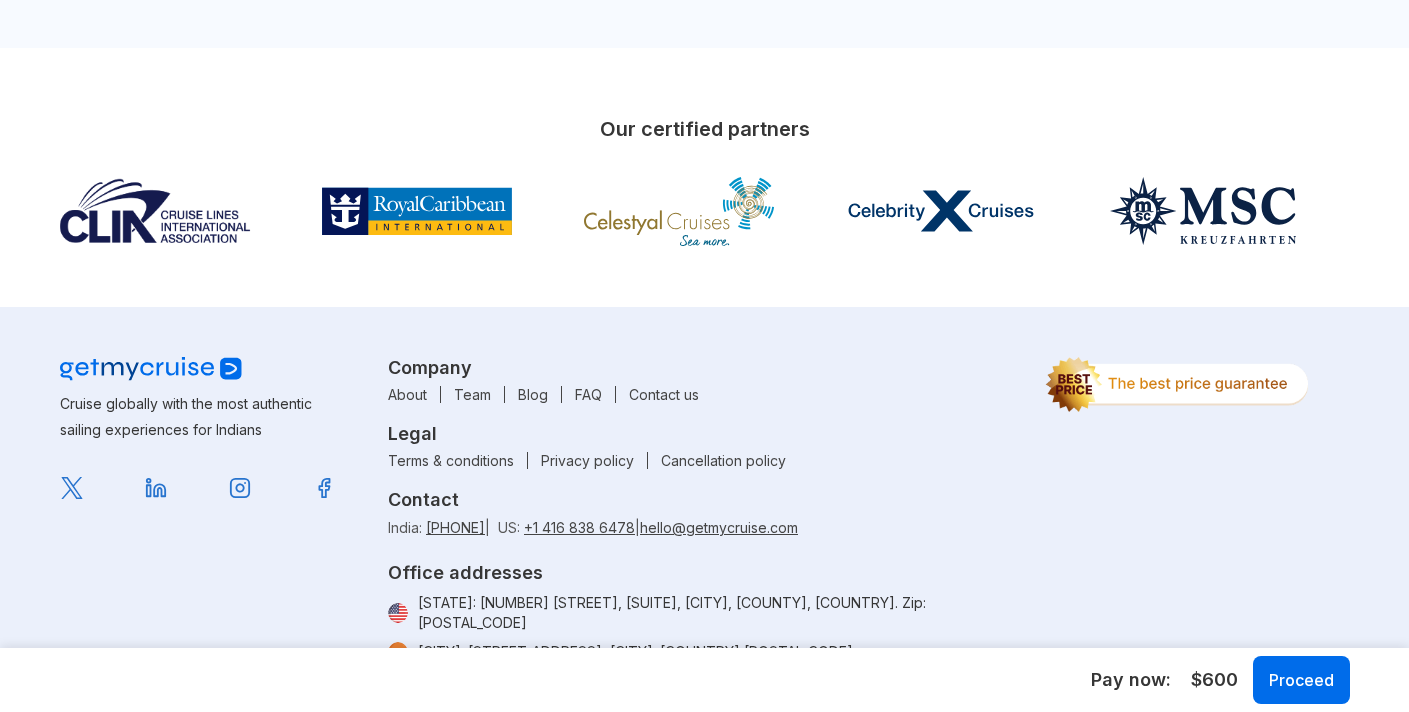 scroll, scrollTop: 0, scrollLeft: 0, axis: both 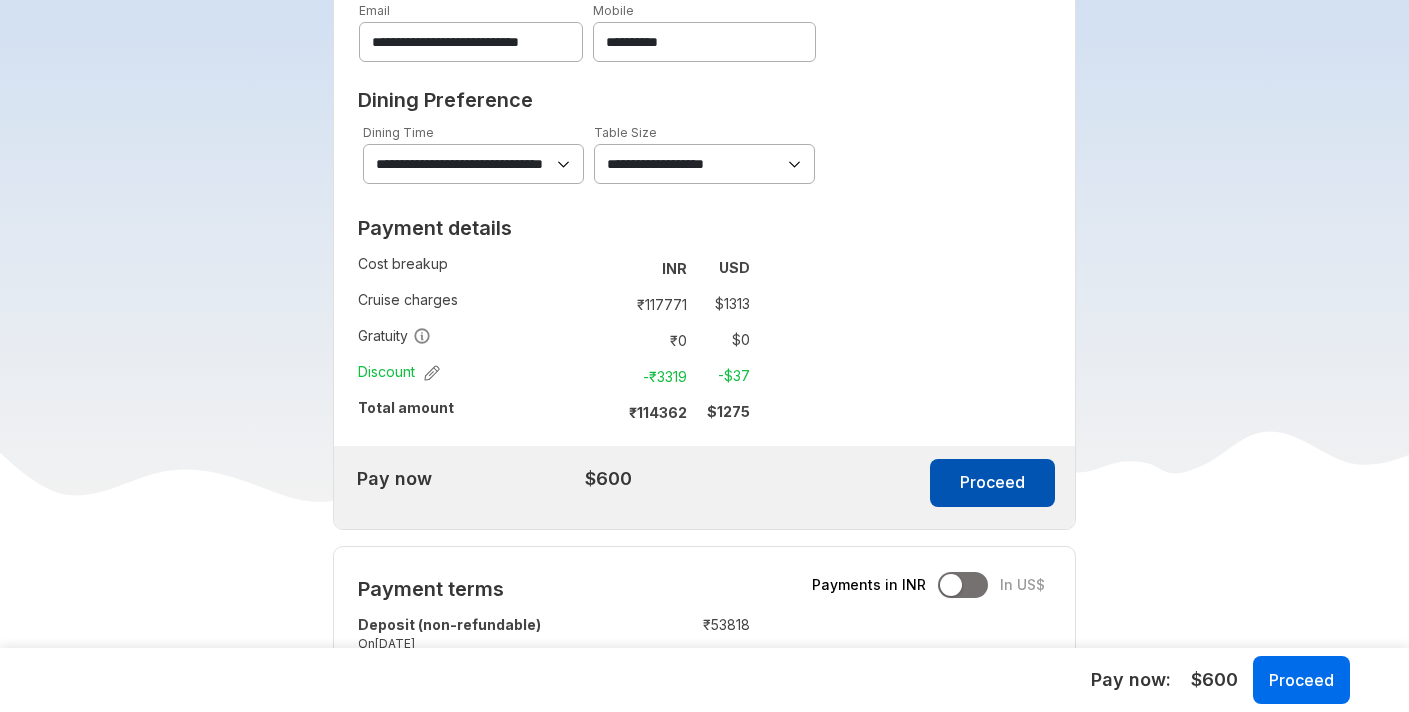 click on "Proceed" at bounding box center [992, 483] 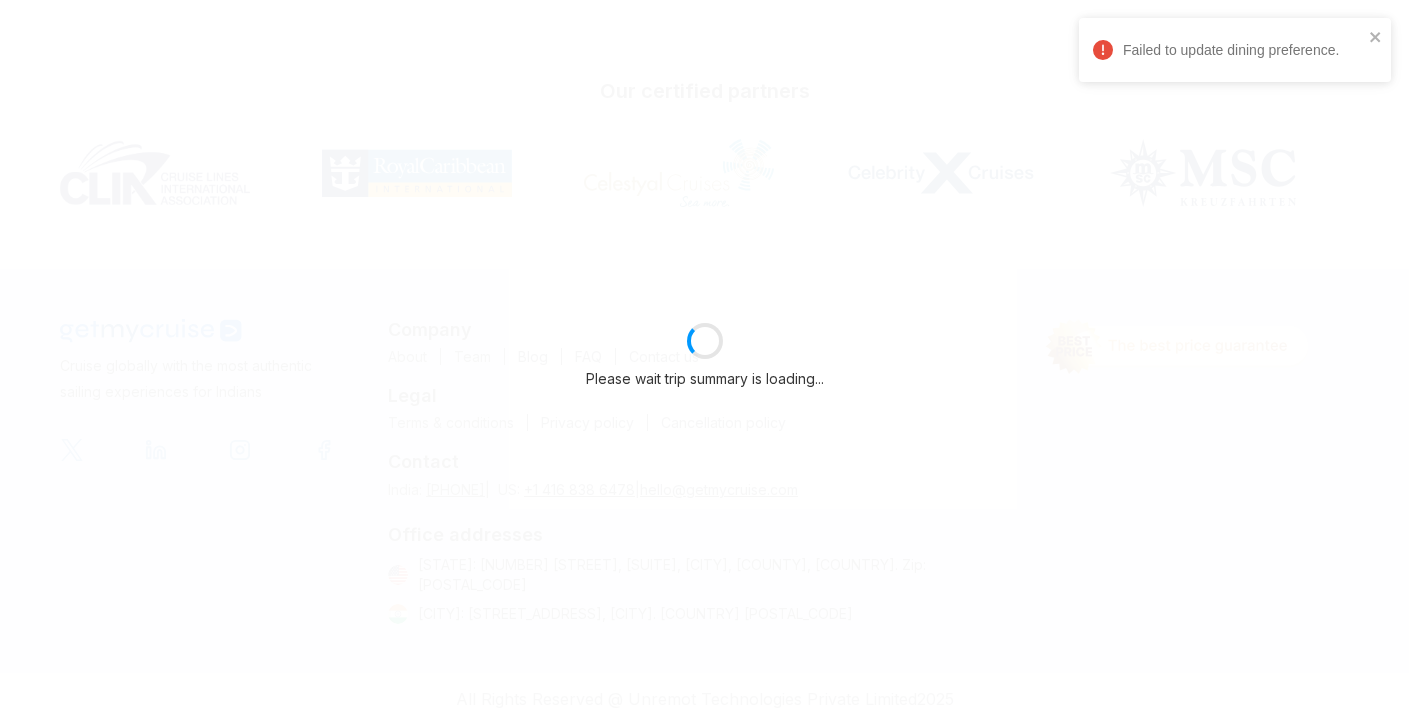 click on "Please wait trip summary is loading..." at bounding box center [704, 356] 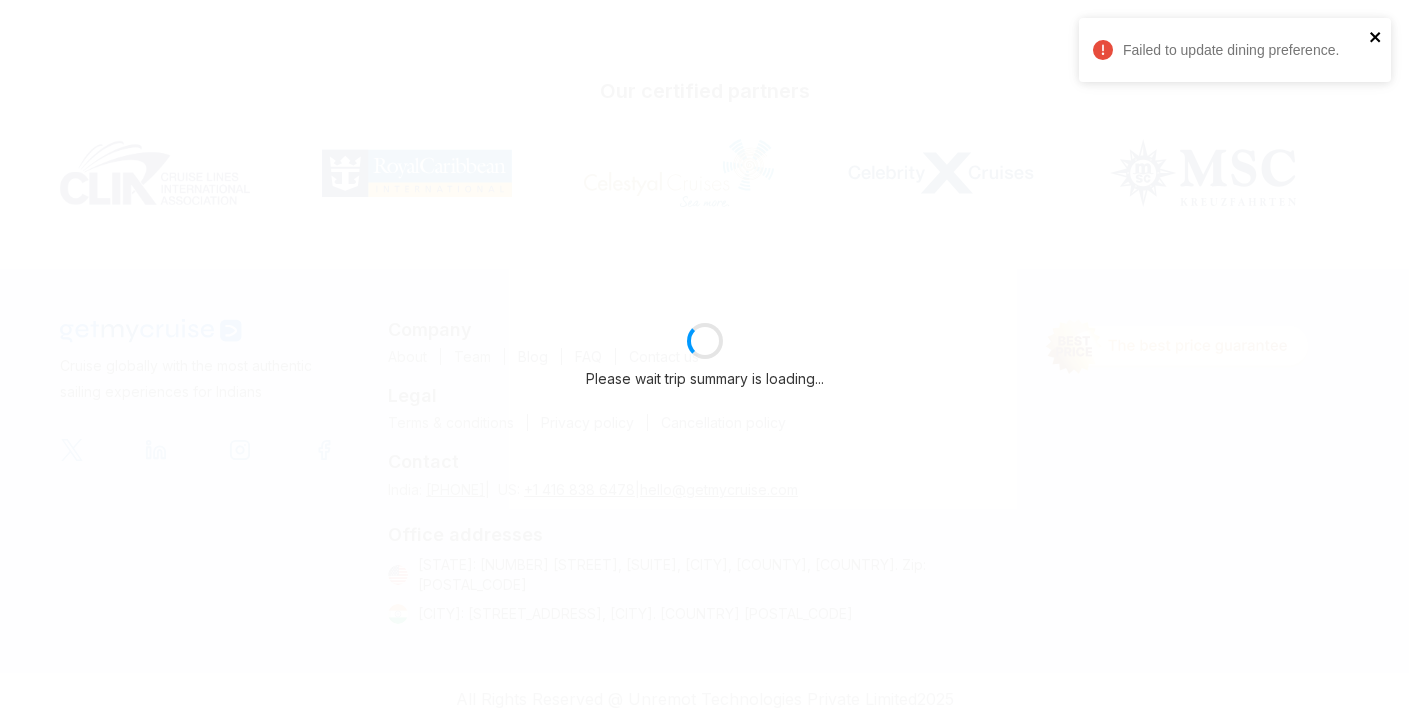 click 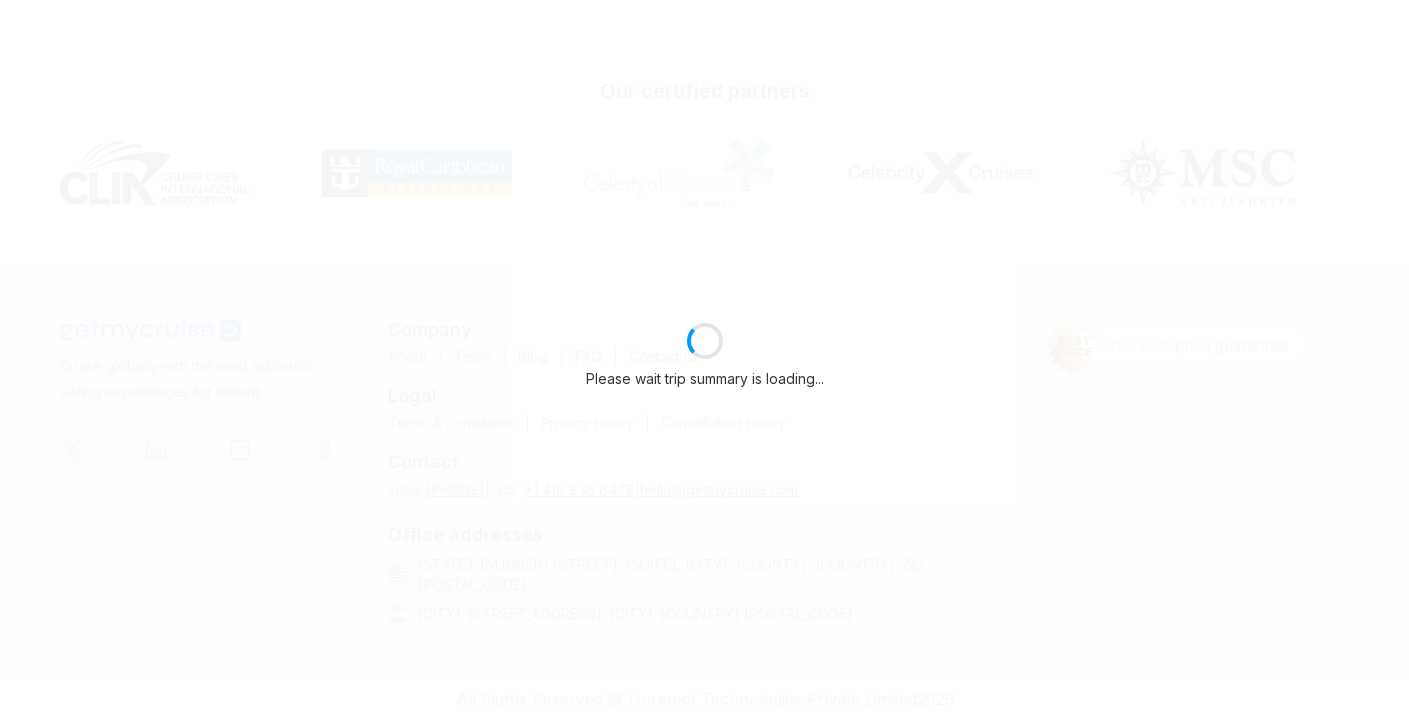 scroll, scrollTop: 4414, scrollLeft: 0, axis: vertical 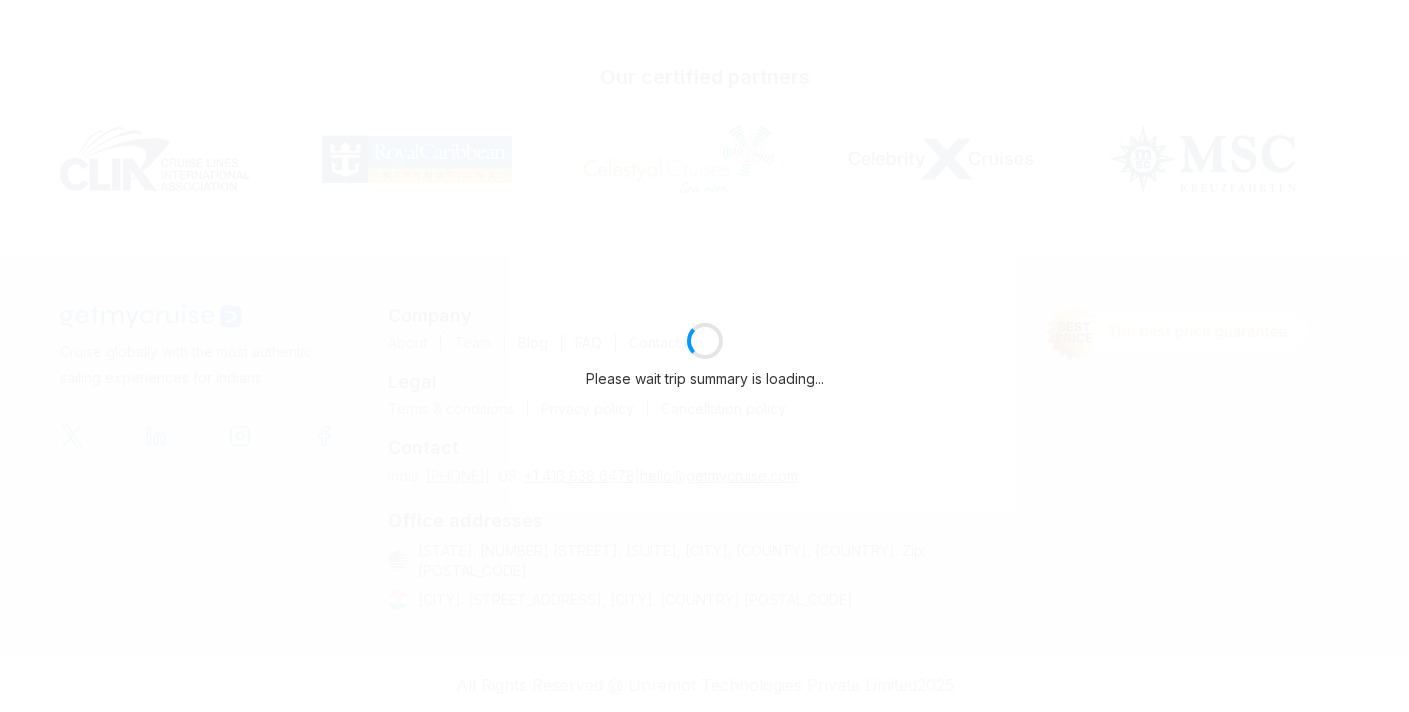 select on "*" 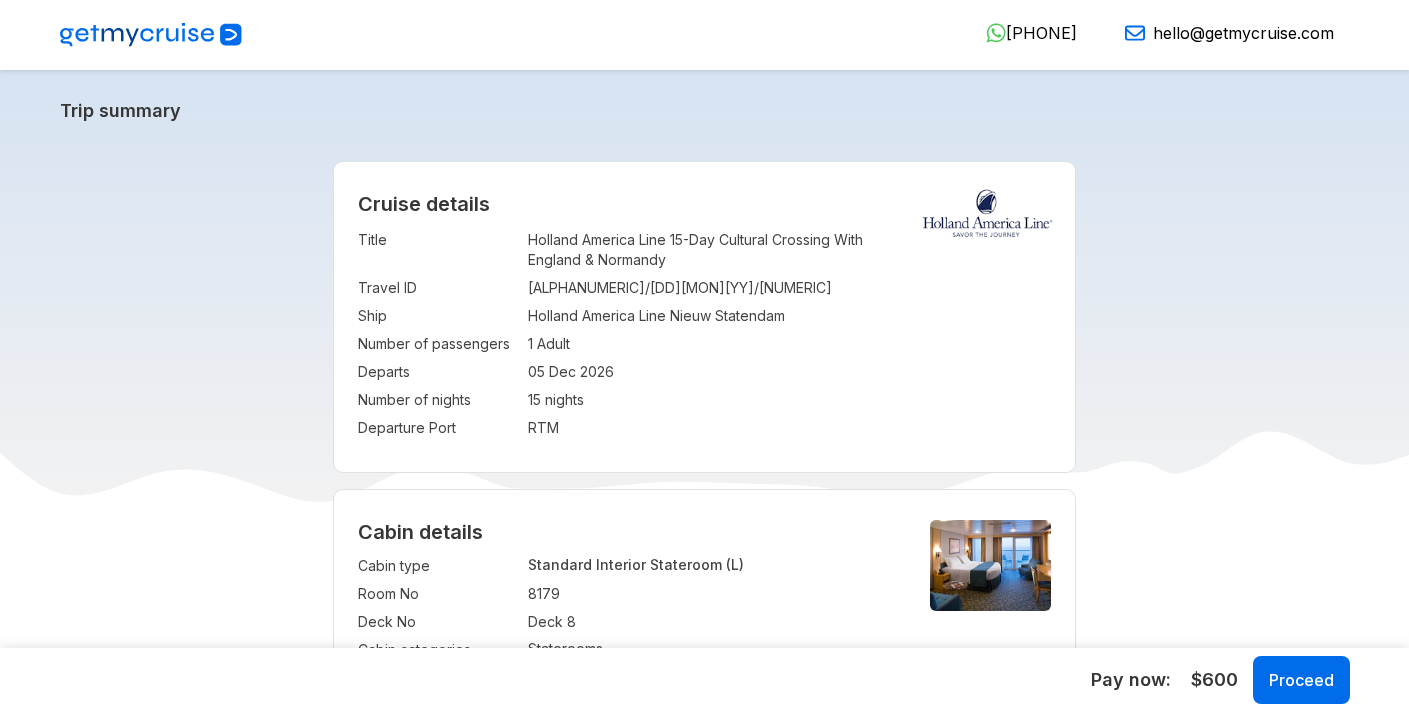 select on "*" 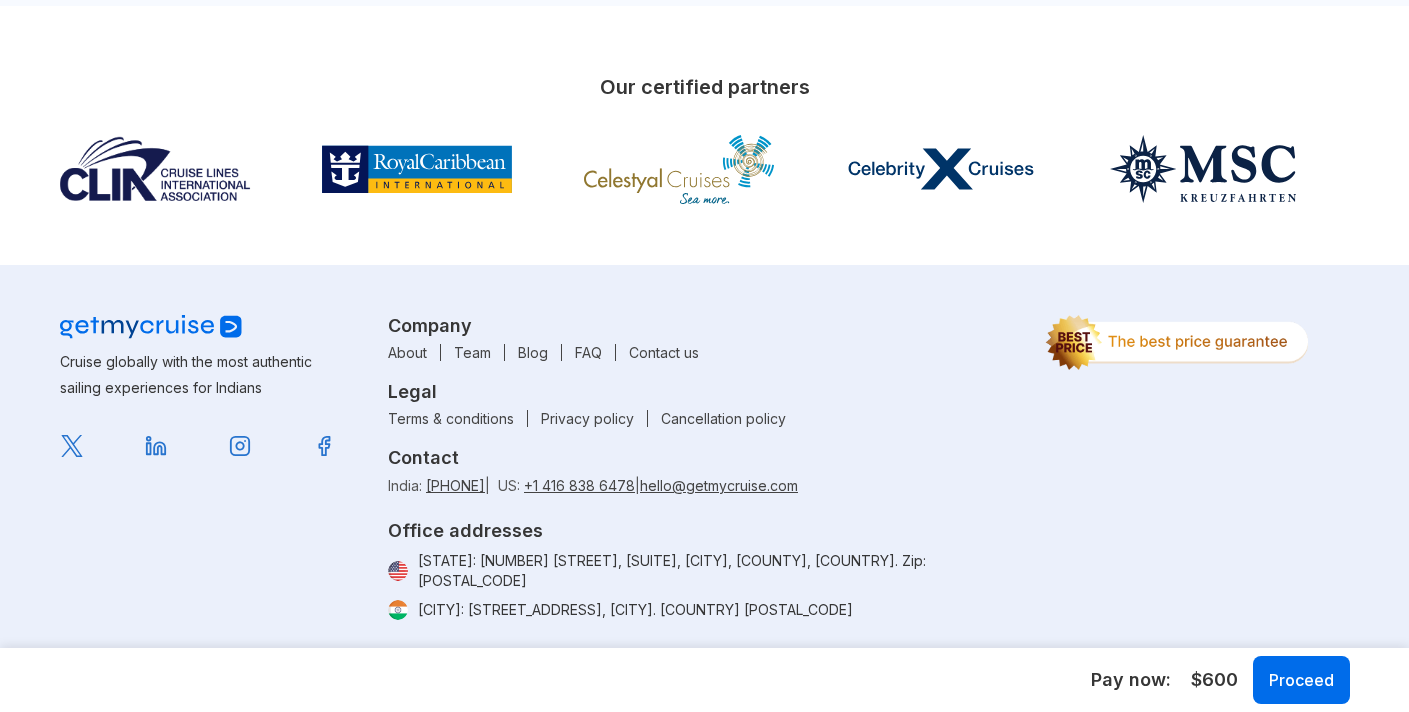 scroll, scrollTop: 0, scrollLeft: 0, axis: both 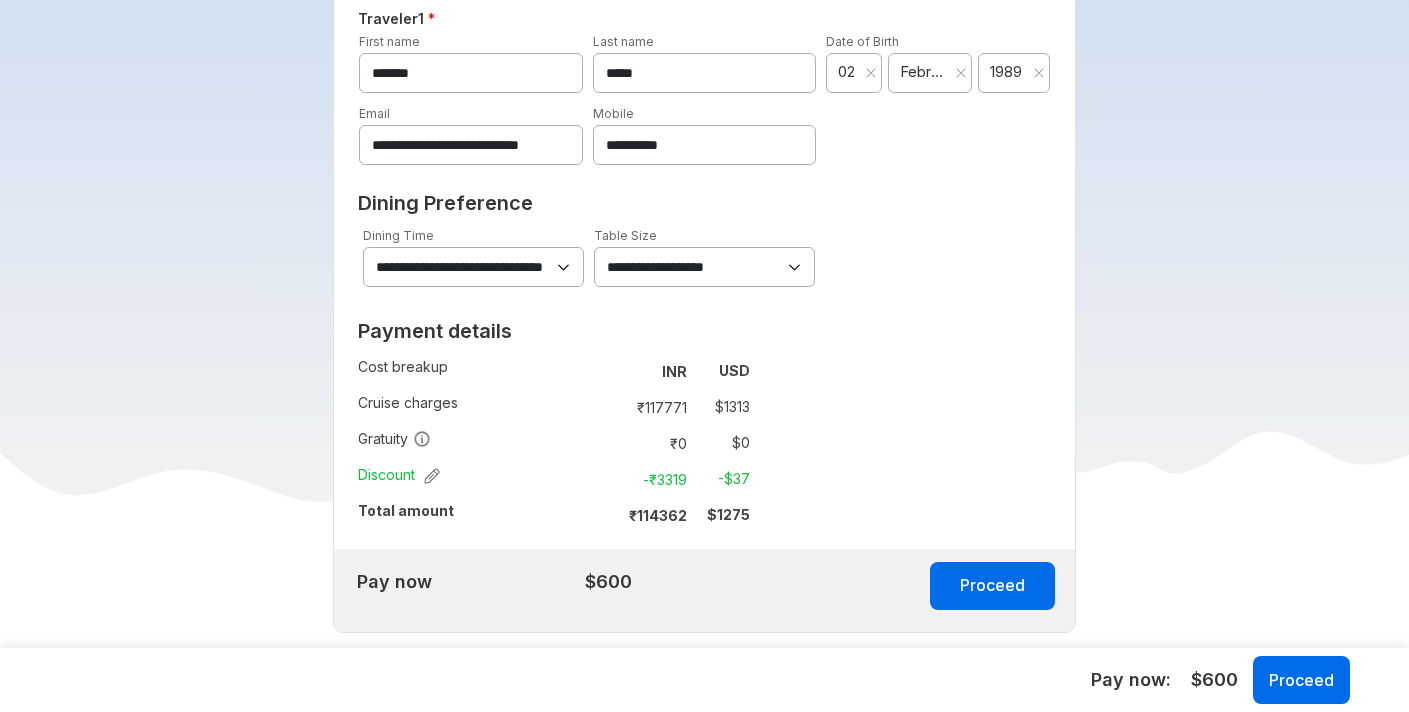 click on "**********" at bounding box center [704, 267] 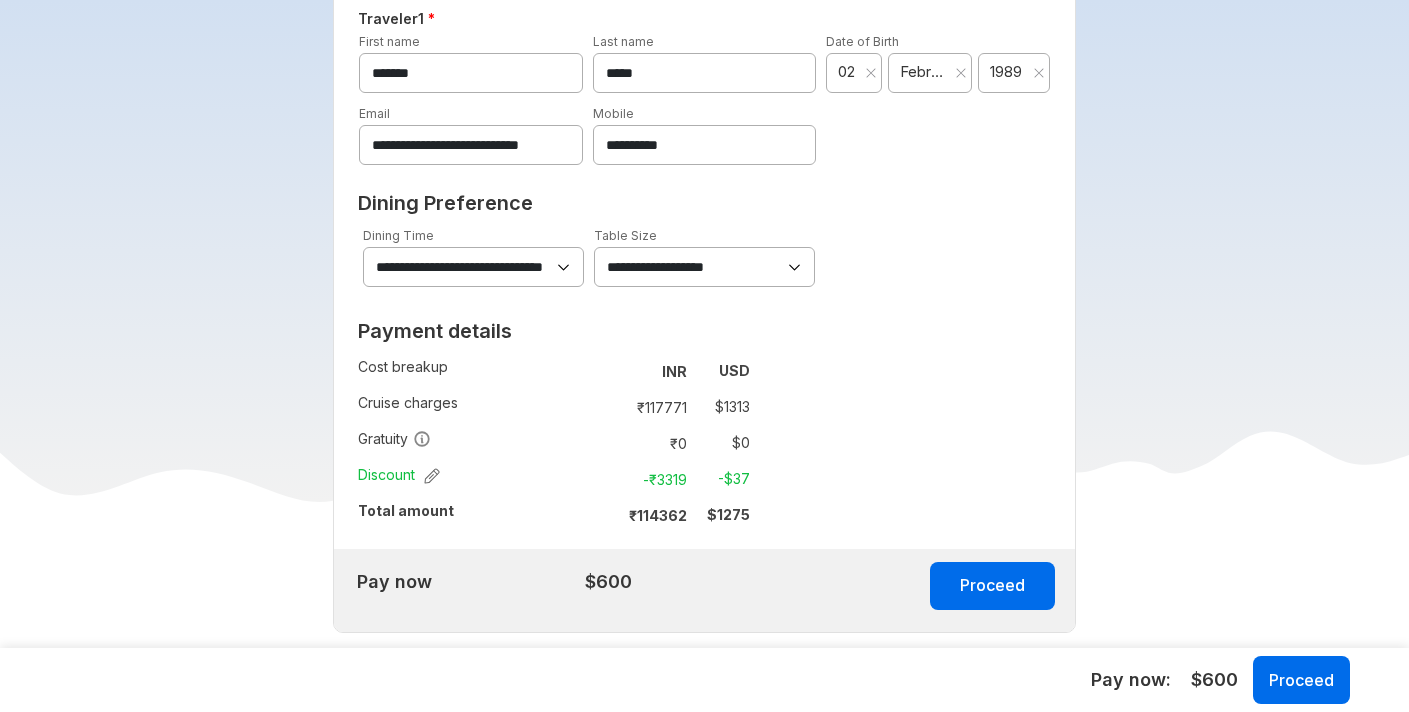 select on "*" 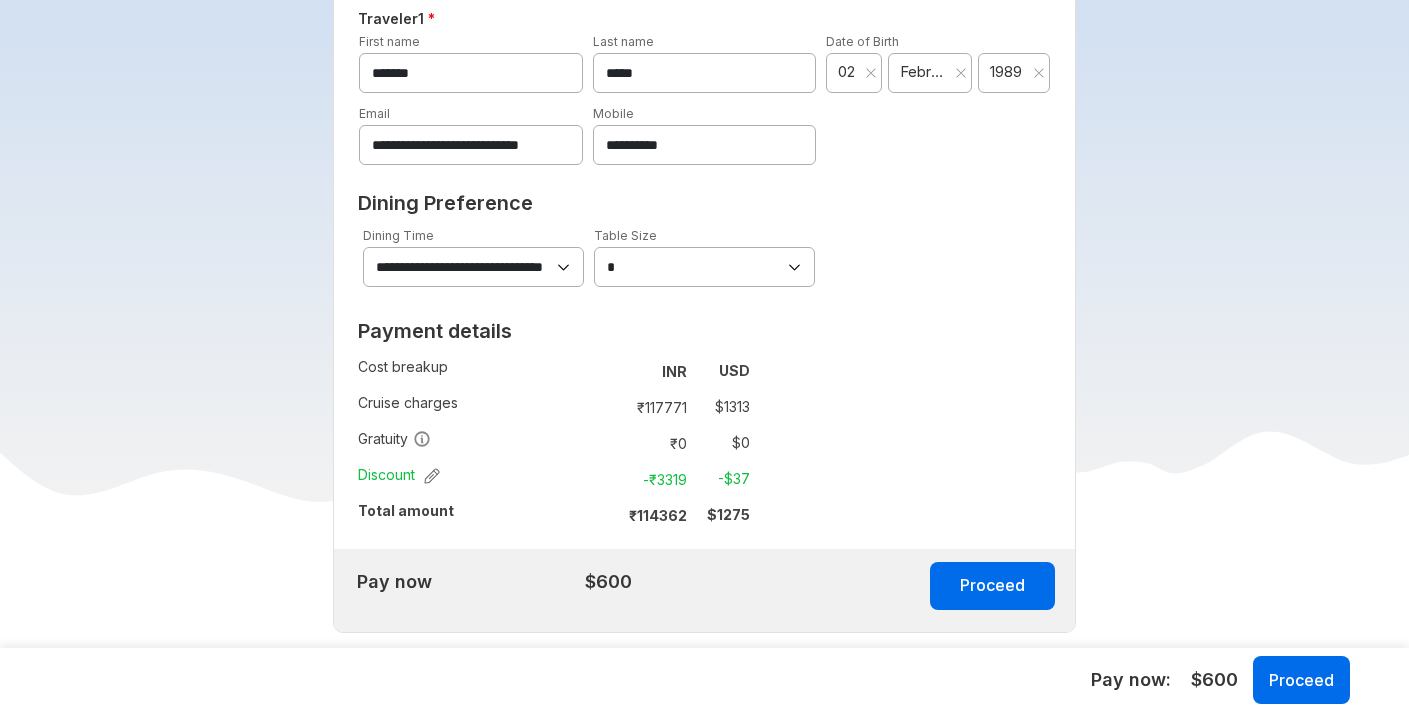 scroll, scrollTop: 1012, scrollLeft: 0, axis: vertical 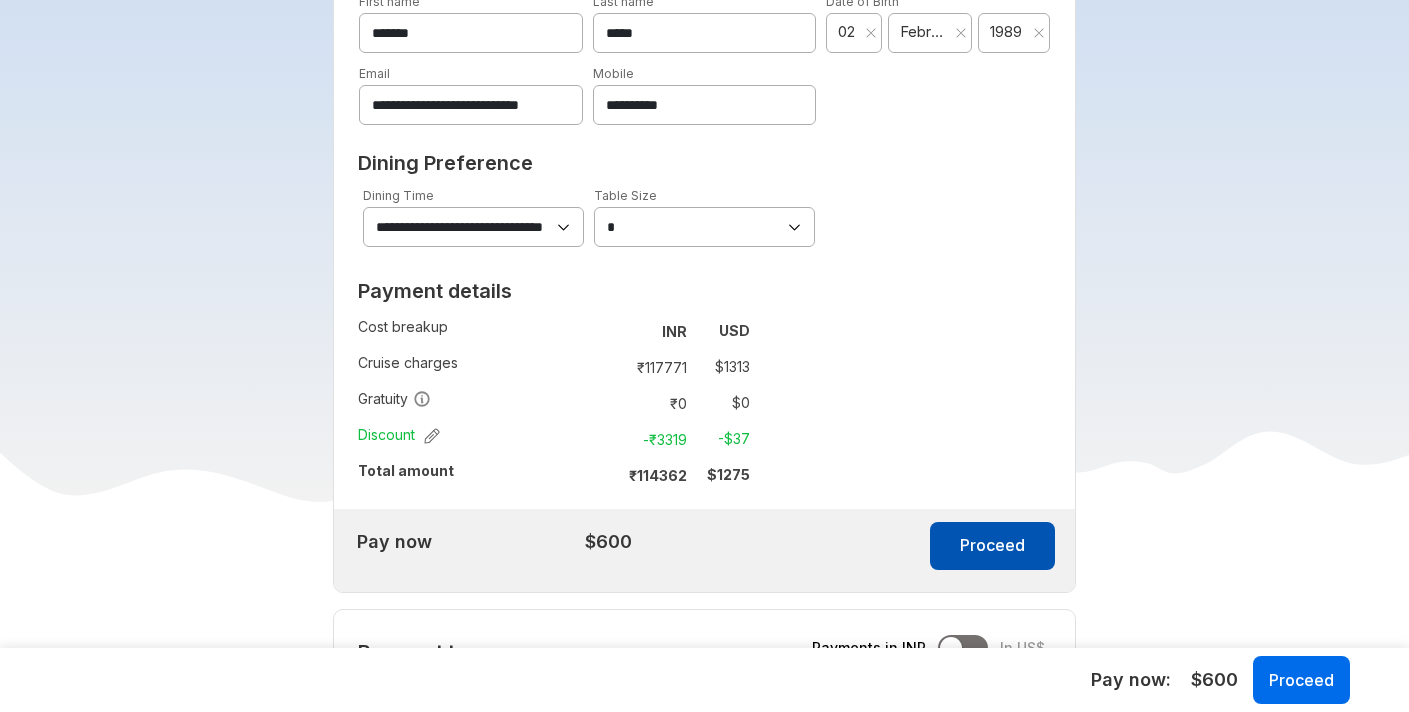 click on "Proceed" at bounding box center (992, 546) 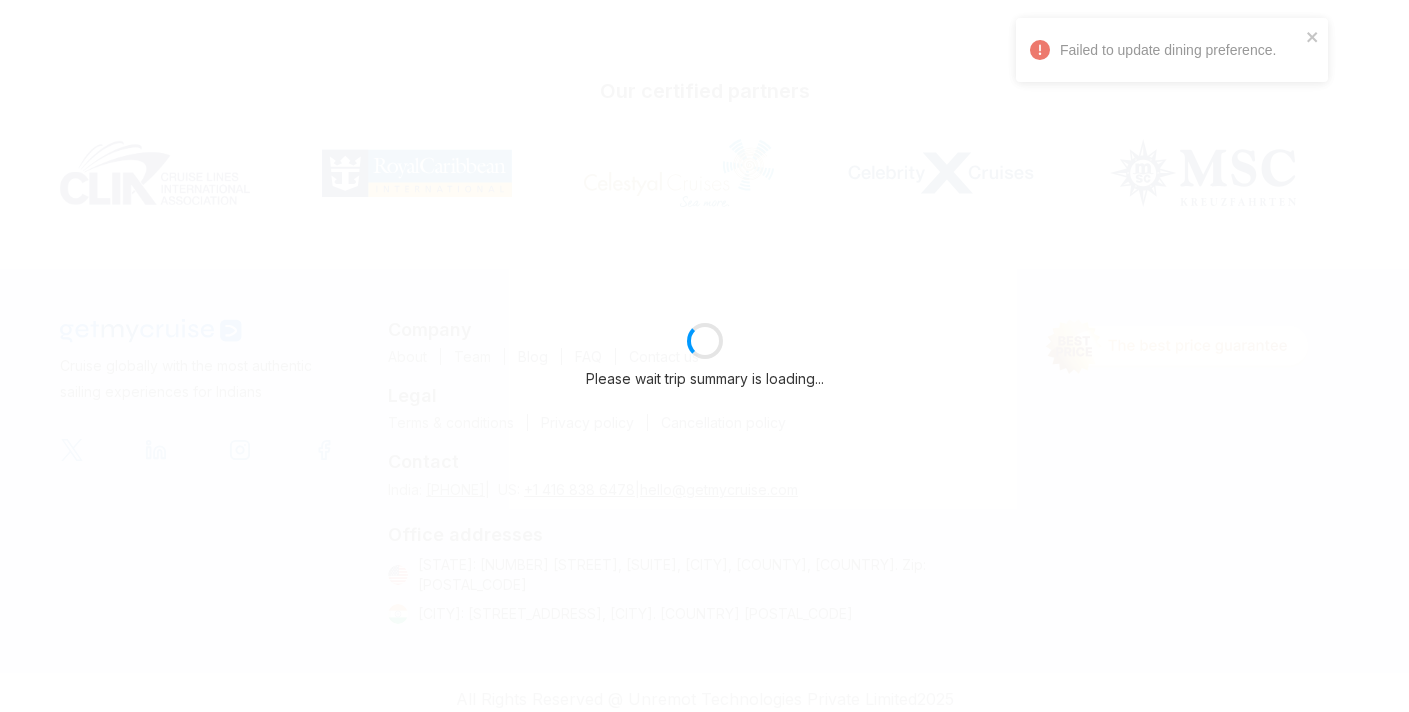 drag, startPoint x: 1336, startPoint y: 50, endPoint x: 1272, endPoint y: 54, distance: 64.12488 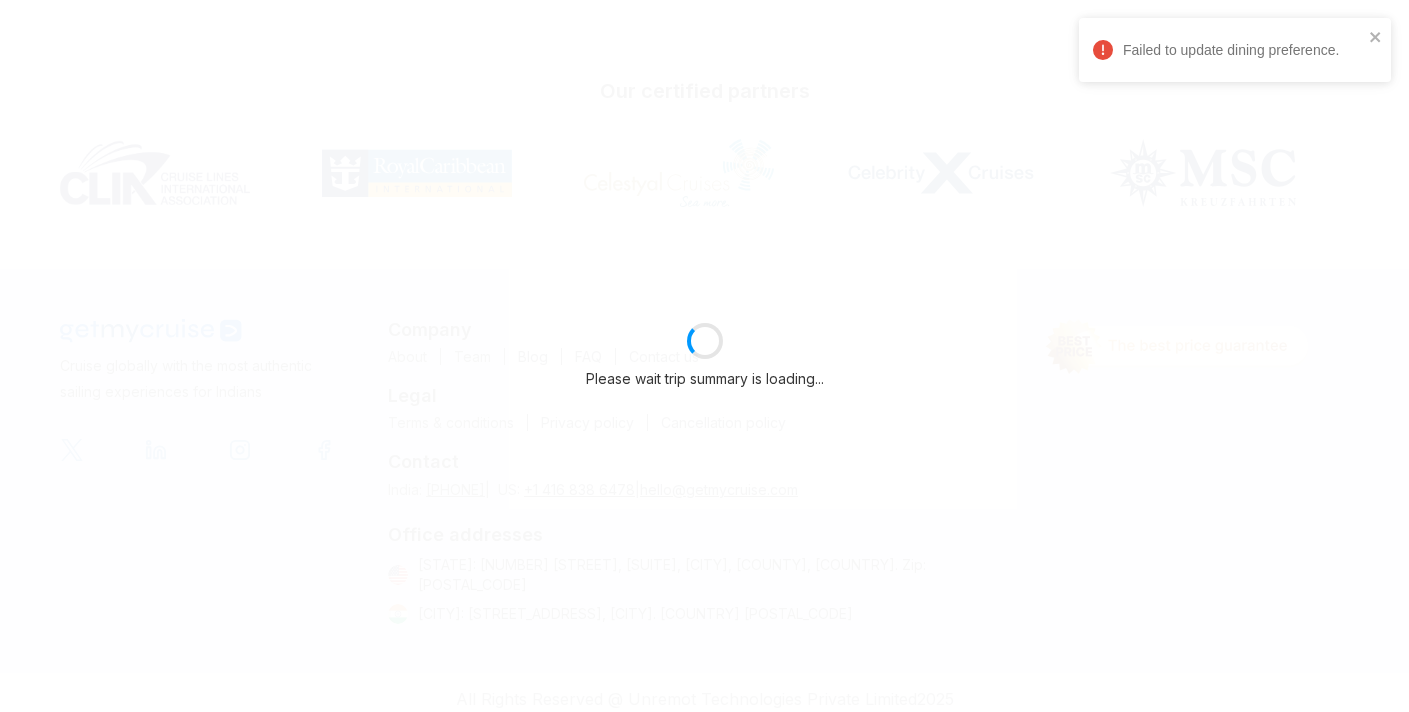 select on "*" 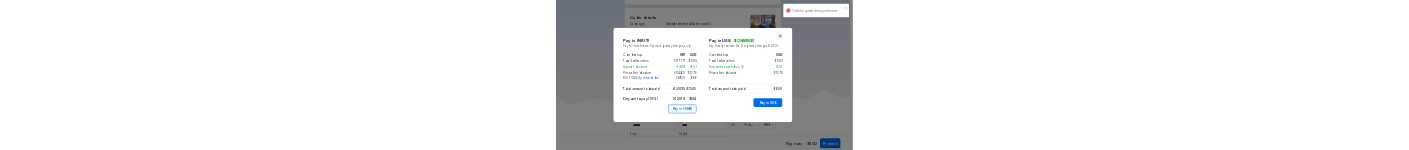 scroll, scrollTop: 1012, scrollLeft: 0, axis: vertical 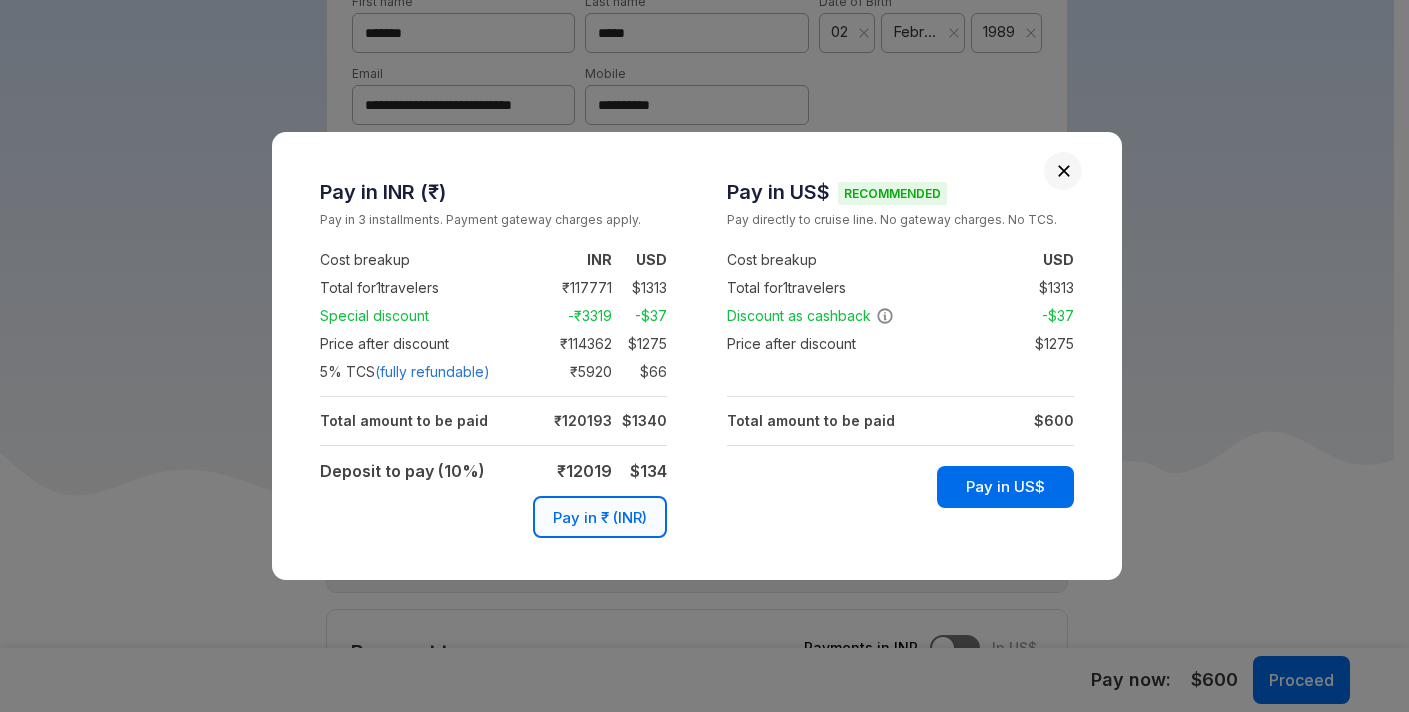 click at bounding box center (1064, 171) 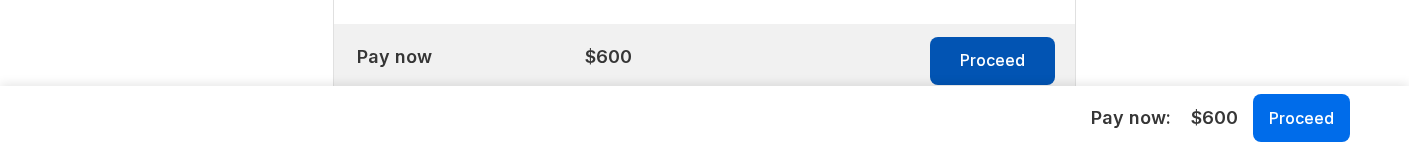 click on "Proceed" at bounding box center (992, 61) 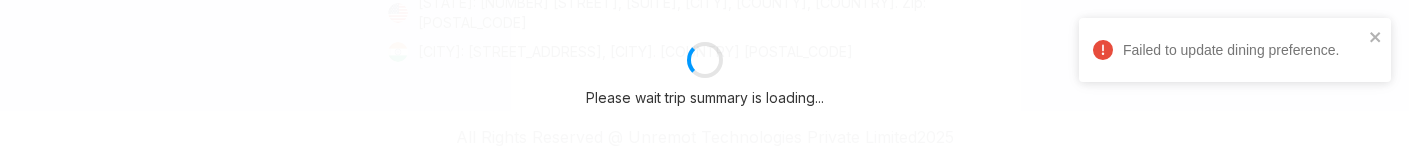 select on "*" 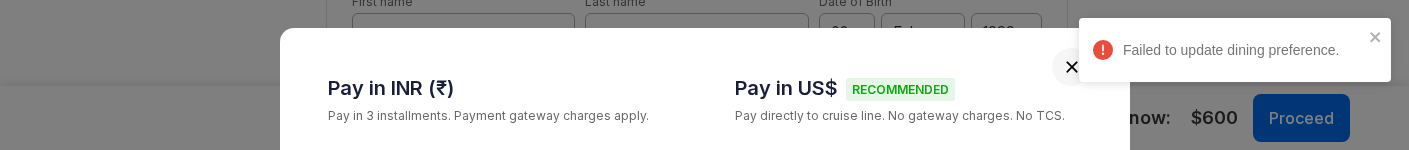scroll, scrollTop: 1497, scrollLeft: 0, axis: vertical 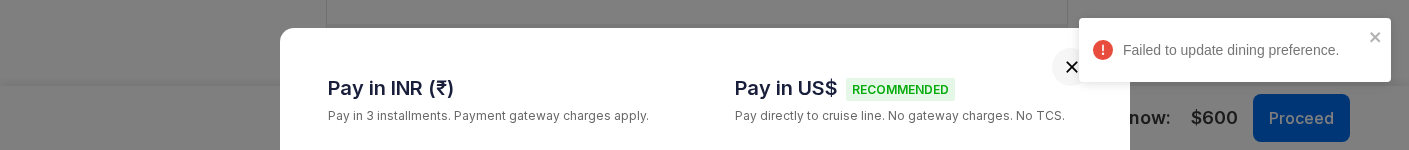 click at bounding box center [1072, 67] 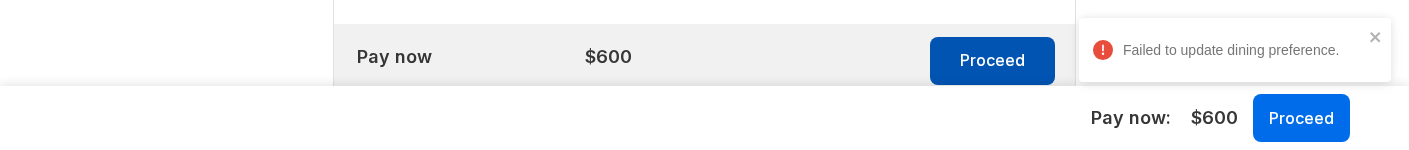 click on "Proceed" at bounding box center [992, 61] 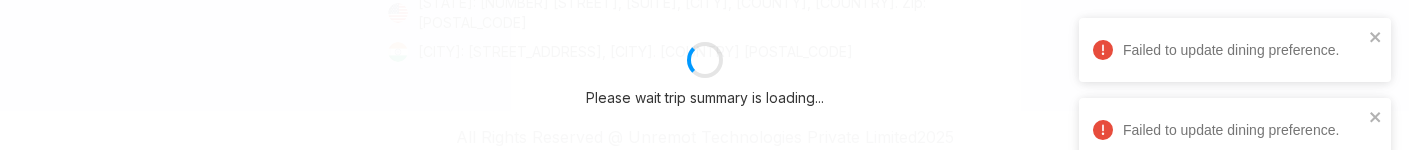 select on "*" 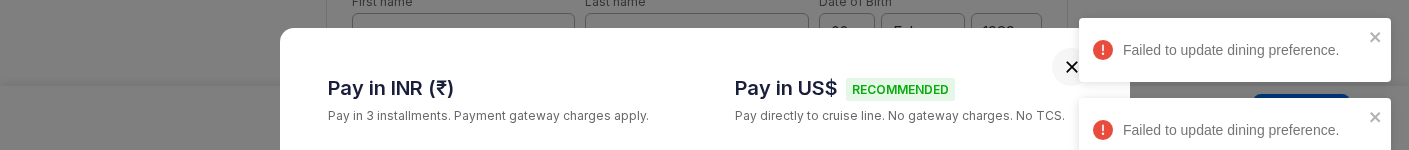 scroll, scrollTop: 1497, scrollLeft: 0, axis: vertical 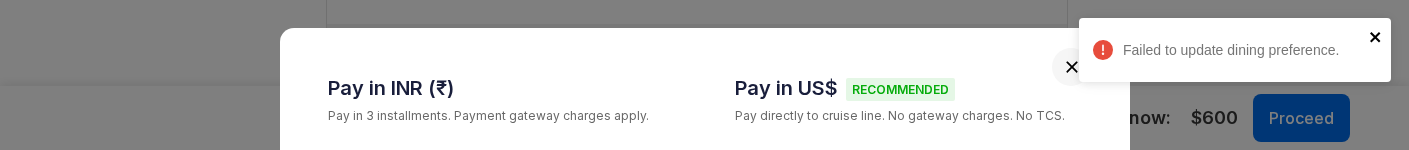 click 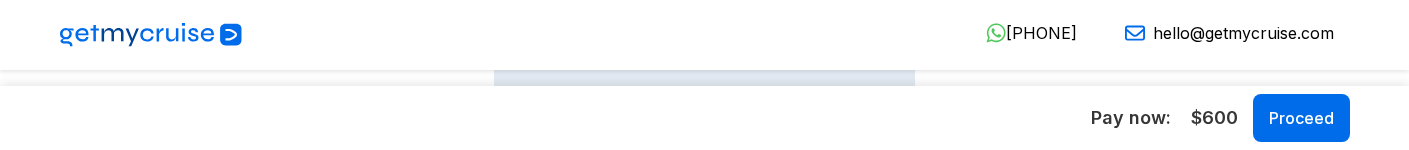 select on "*" 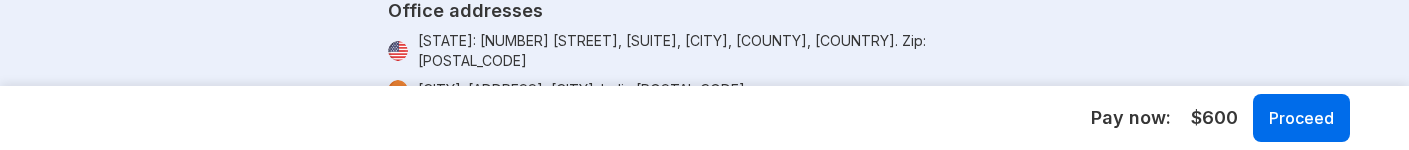 scroll, scrollTop: 0, scrollLeft: 0, axis: both 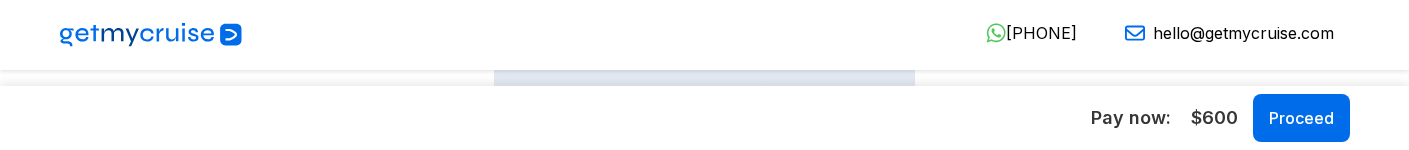 select on "*" 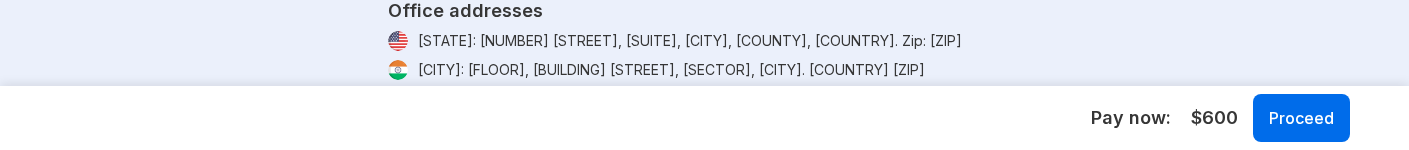 scroll, scrollTop: 0, scrollLeft: 0, axis: both 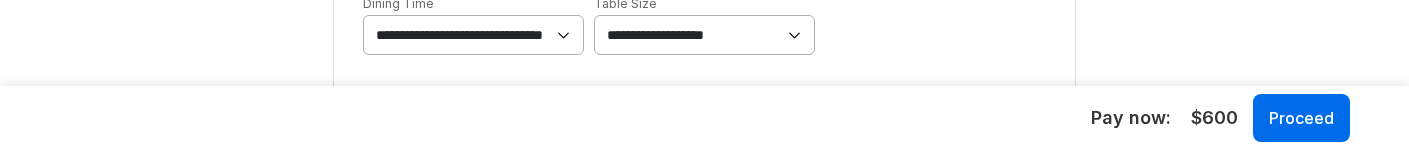 click on "**********" at bounding box center [704, 35] 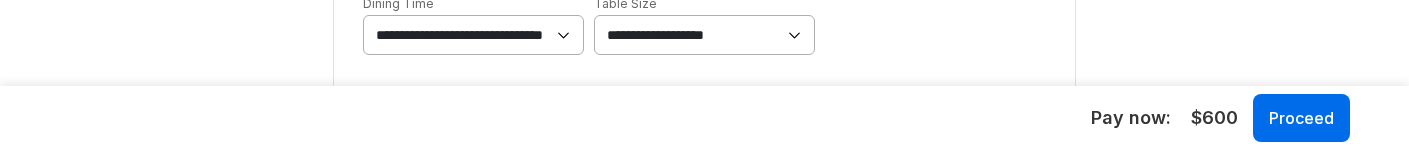 select on "*" 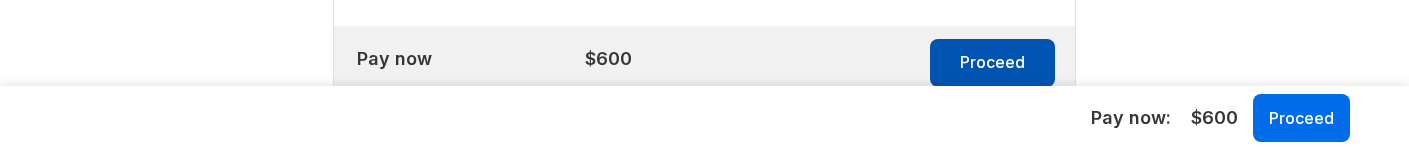 click on "Proceed" at bounding box center [992, 63] 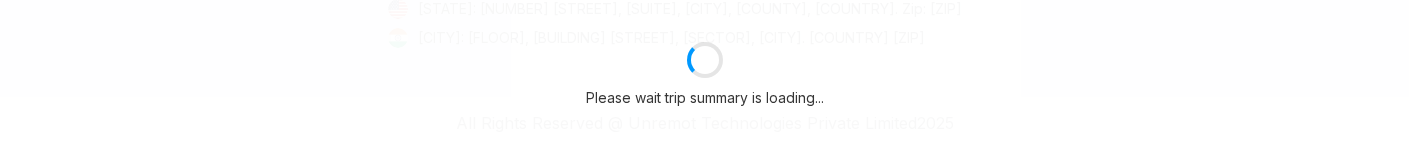scroll, scrollTop: 1012, scrollLeft: 0, axis: vertical 